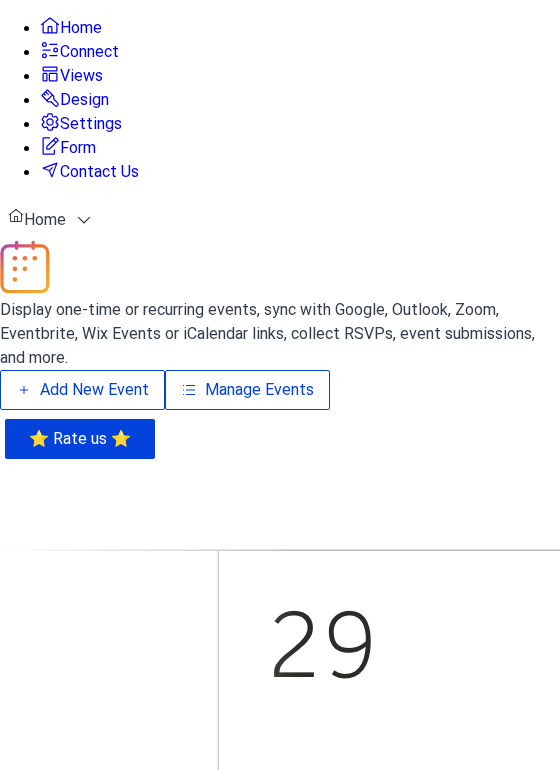 scroll, scrollTop: 0, scrollLeft: 0, axis: both 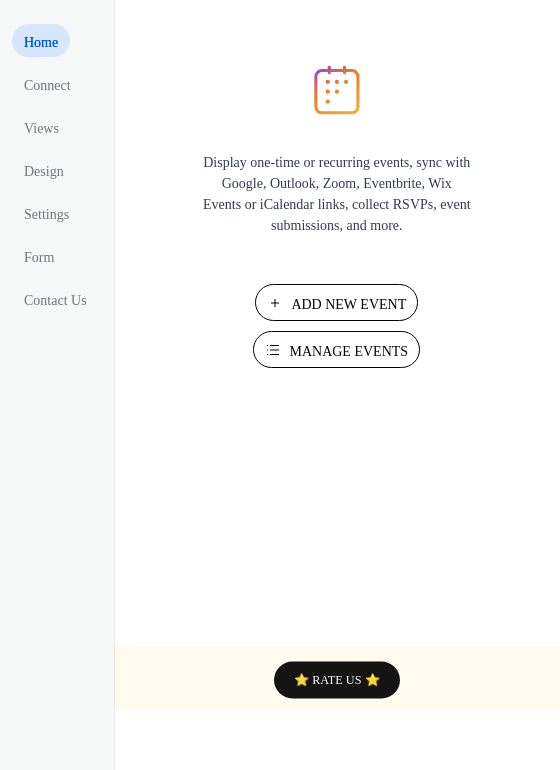 click on "Manage Events" at bounding box center [348, 351] 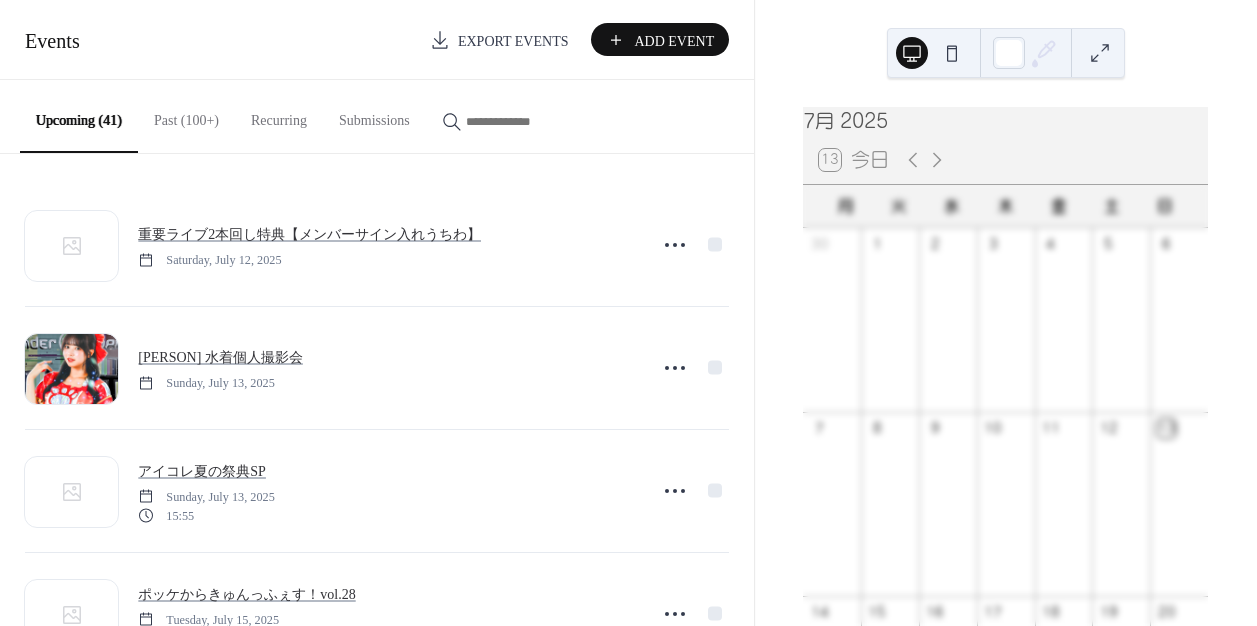 scroll, scrollTop: 0, scrollLeft: 0, axis: both 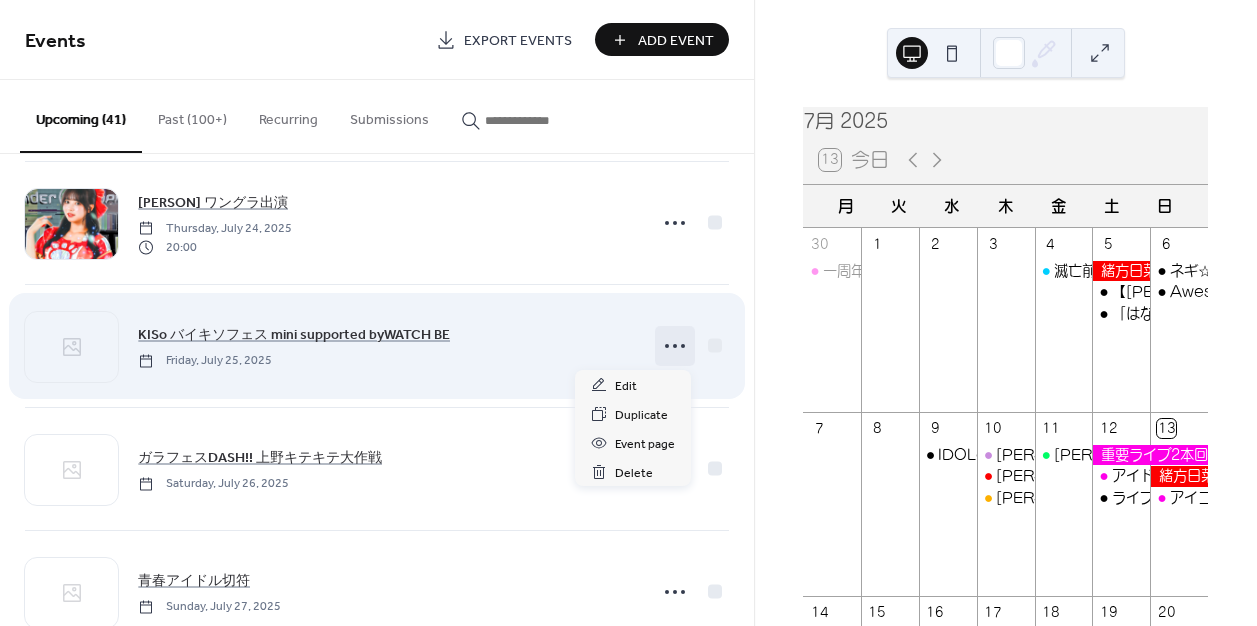 click 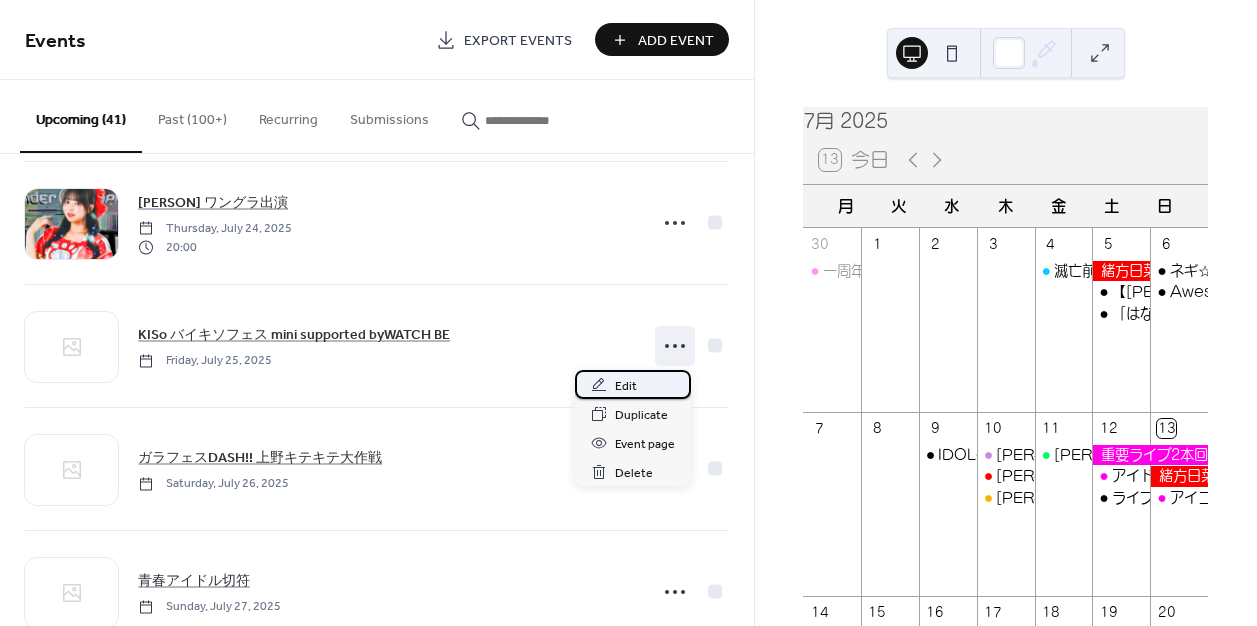 click on "Edit" at bounding box center (633, 384) 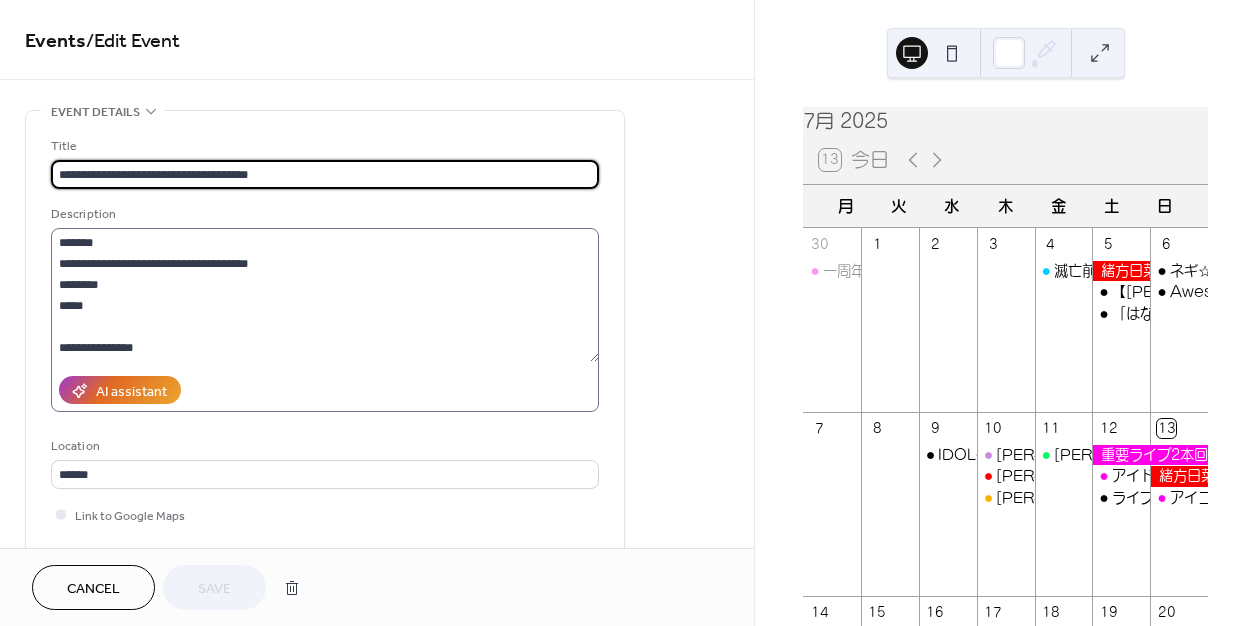 click on "**********" at bounding box center (325, 320) 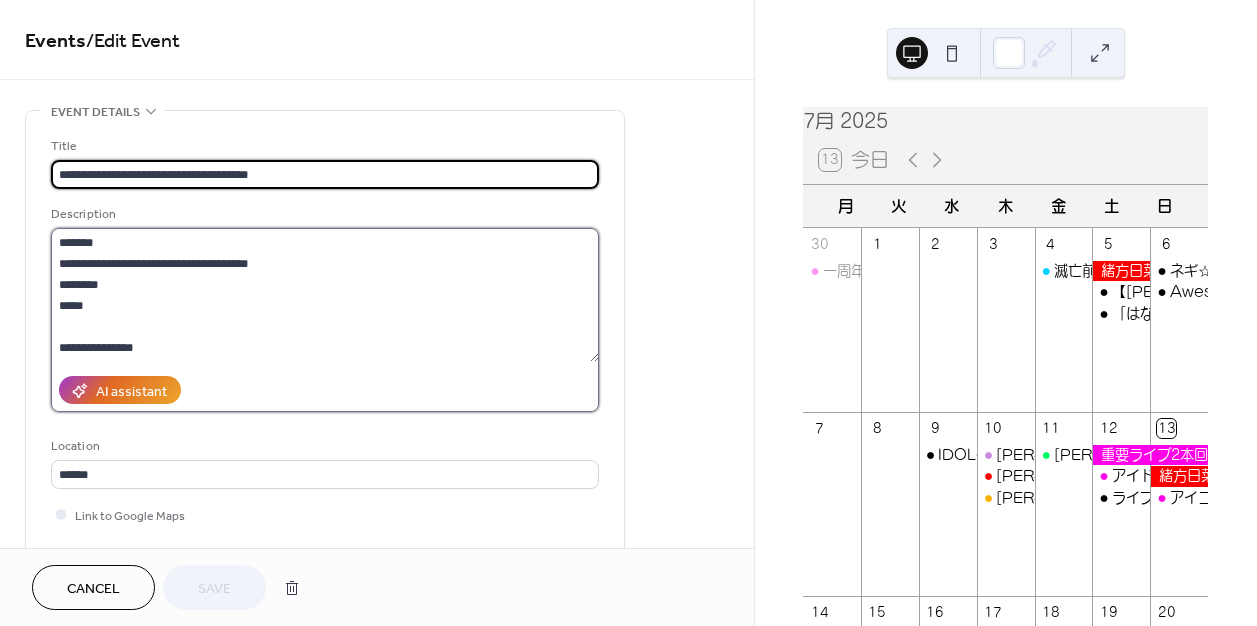 click on "**********" at bounding box center [325, 295] 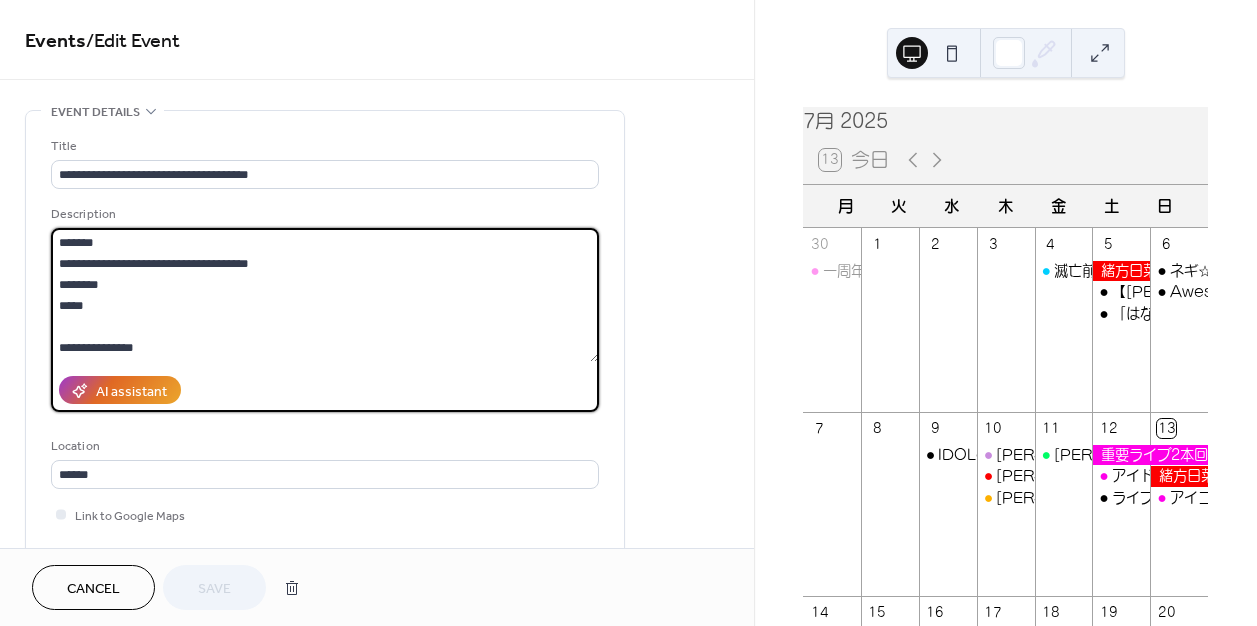 paste on "******" 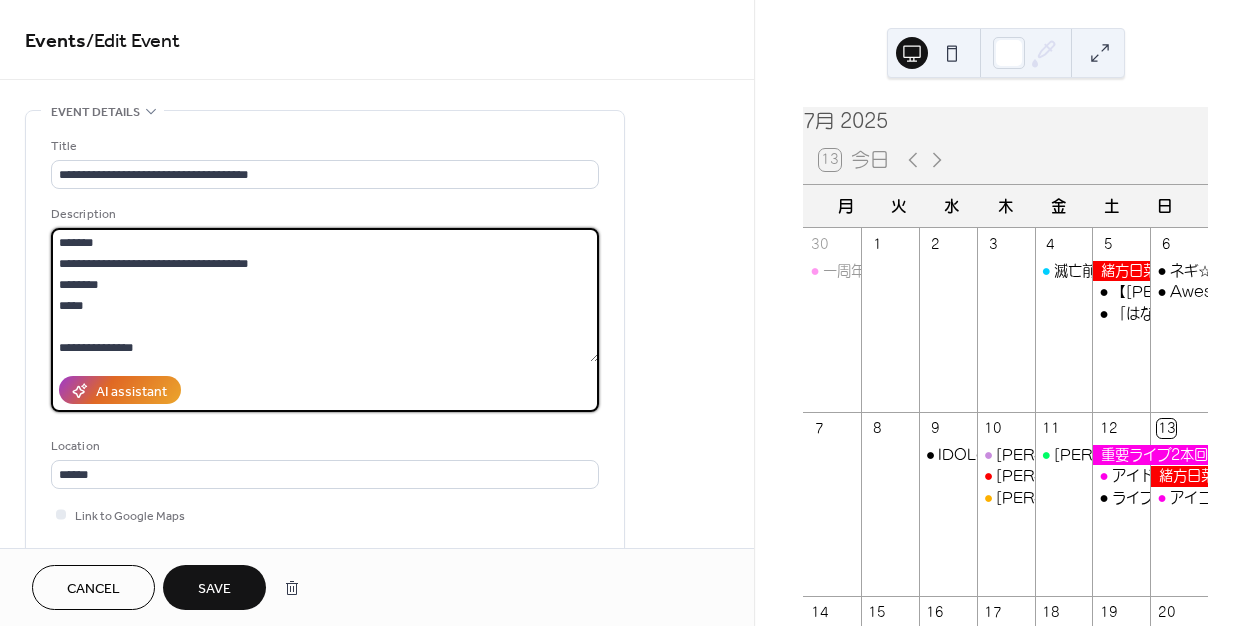 click on "**********" at bounding box center (325, 295) 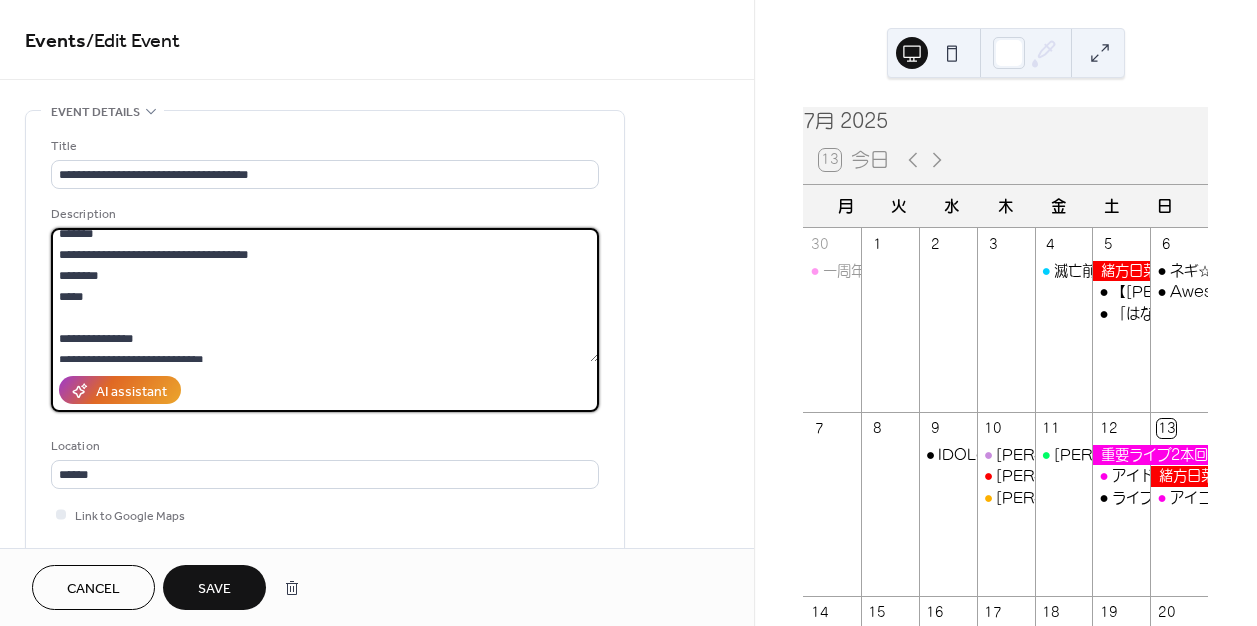 scroll, scrollTop: 6, scrollLeft: 0, axis: vertical 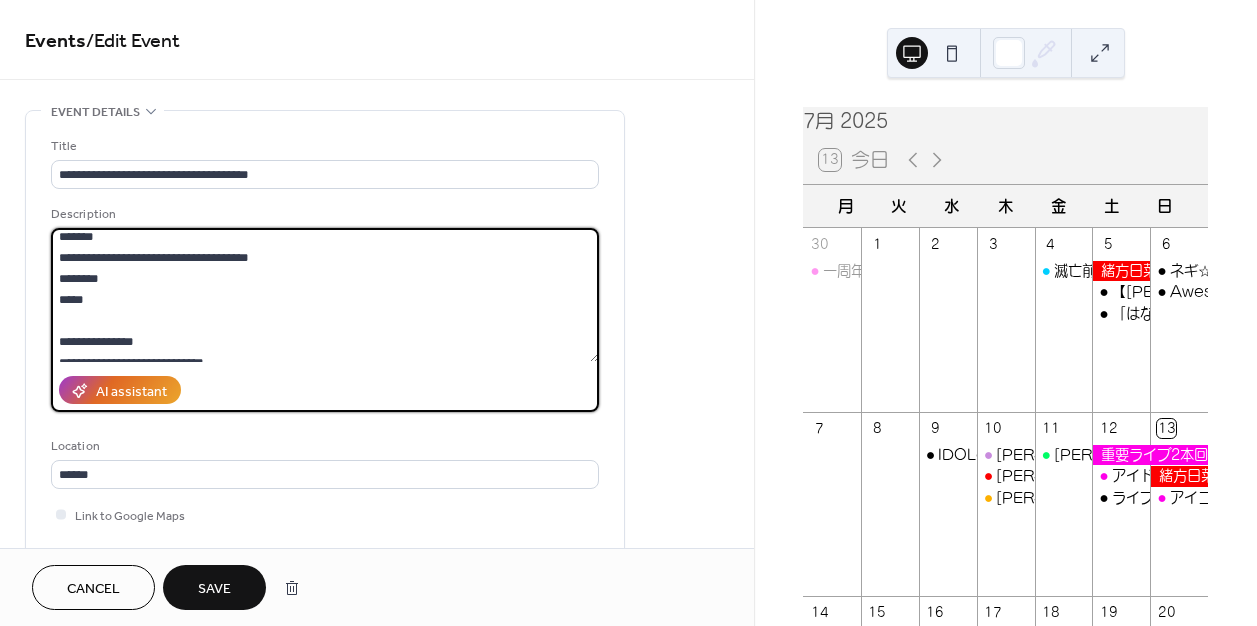 click on "**********" at bounding box center (325, 295) 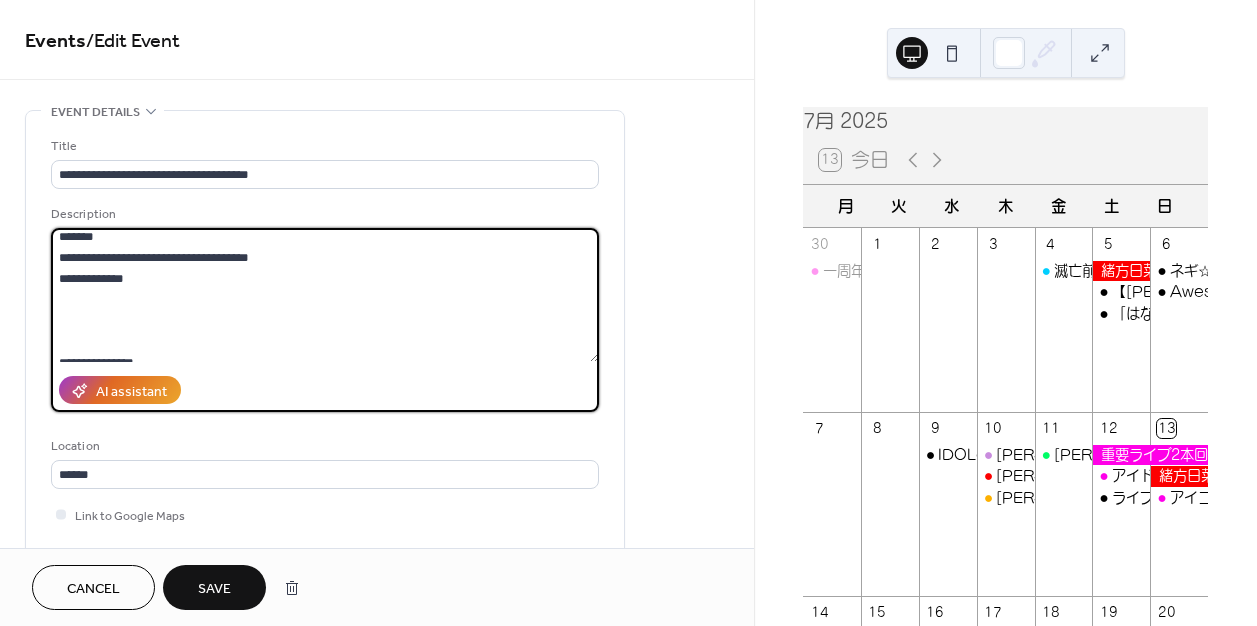 paste on "**********" 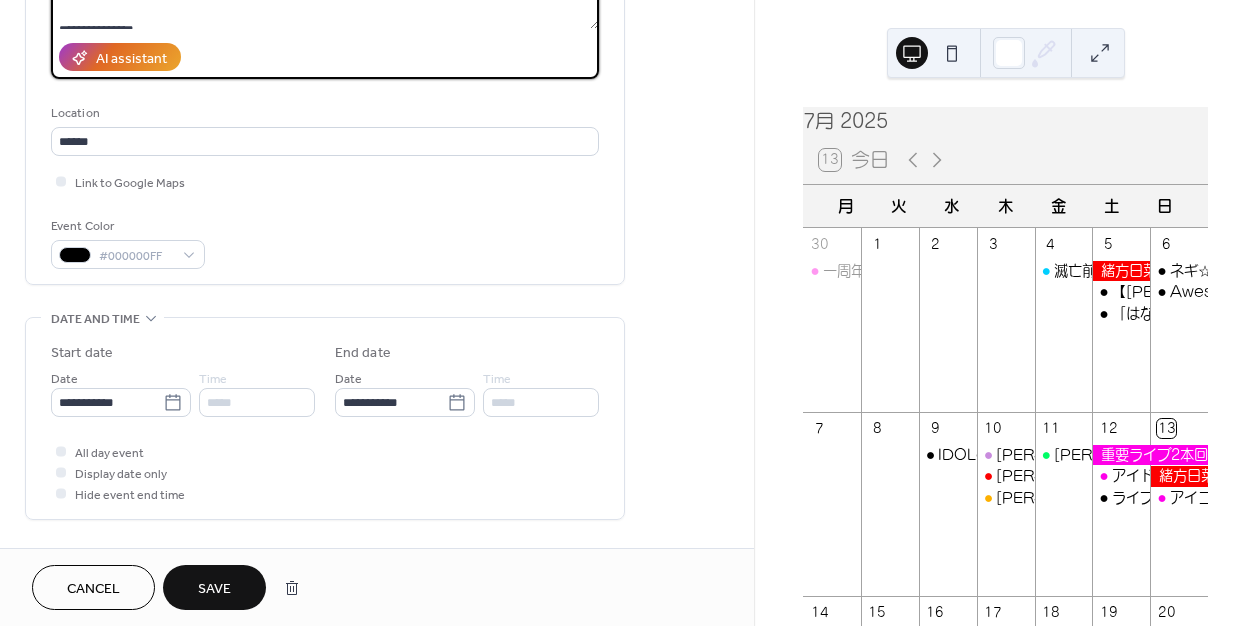 scroll, scrollTop: 337, scrollLeft: 0, axis: vertical 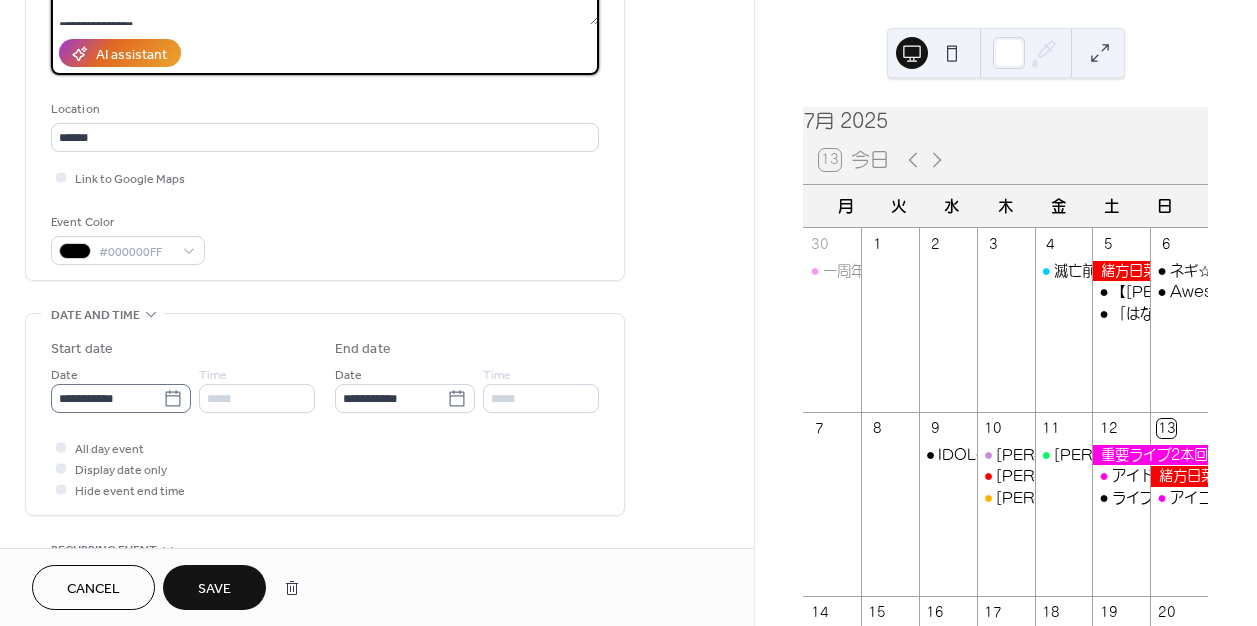 type on "**********" 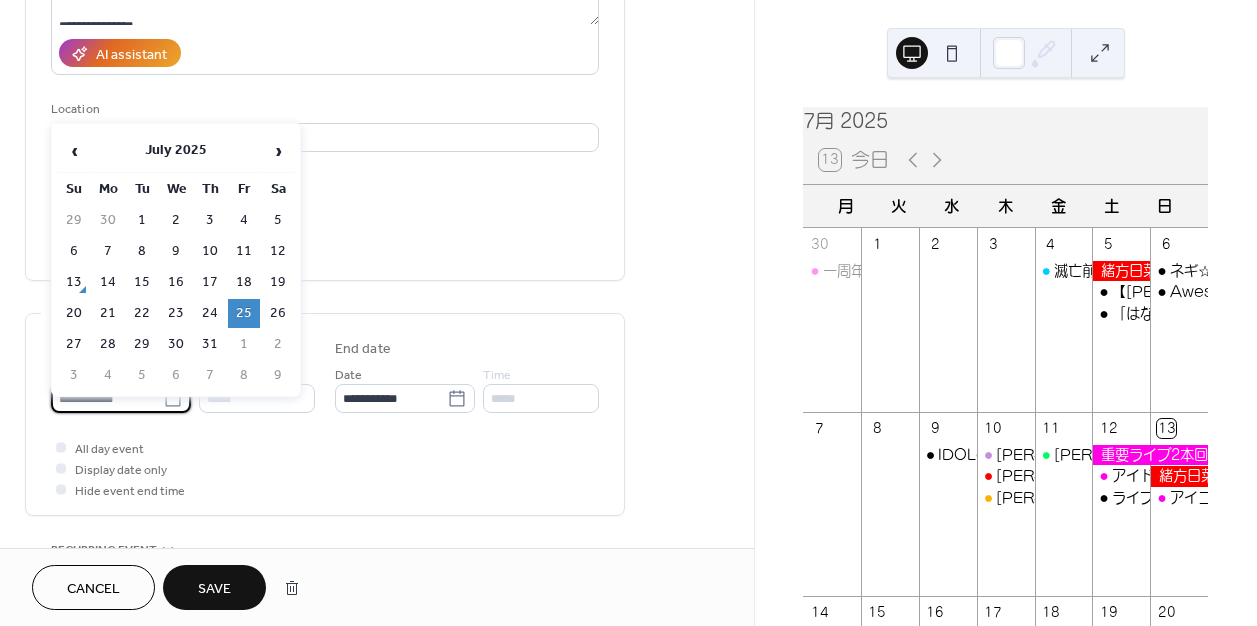 click on "**********" at bounding box center (628, 313) 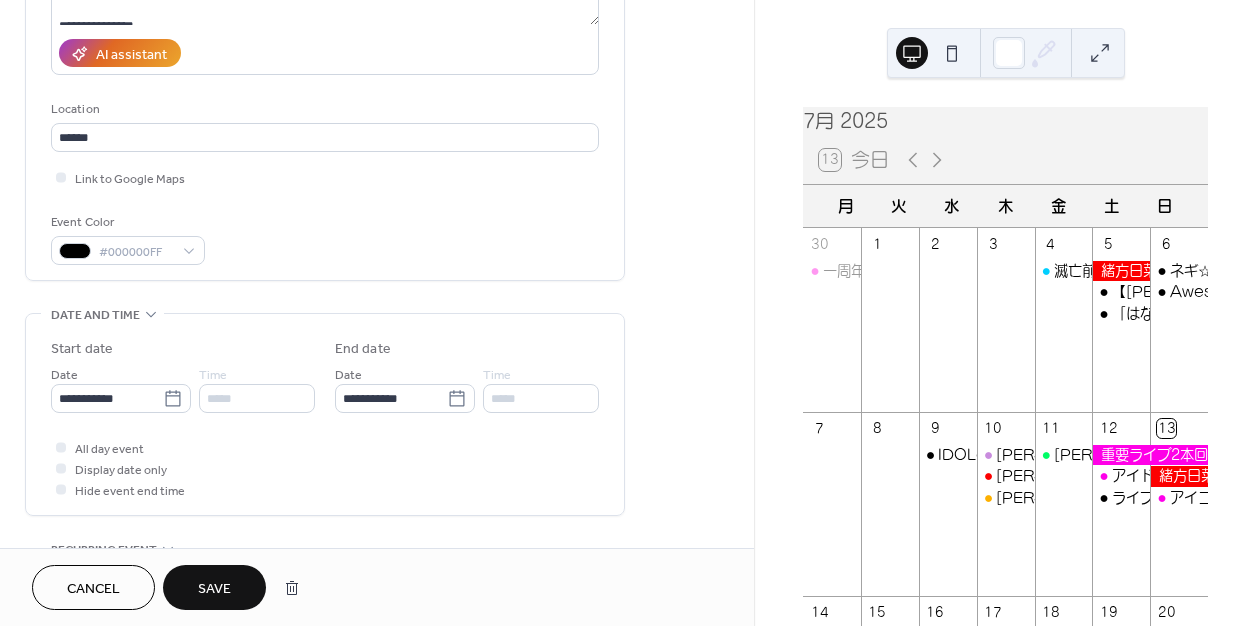 click on "**********" at bounding box center [325, 419] 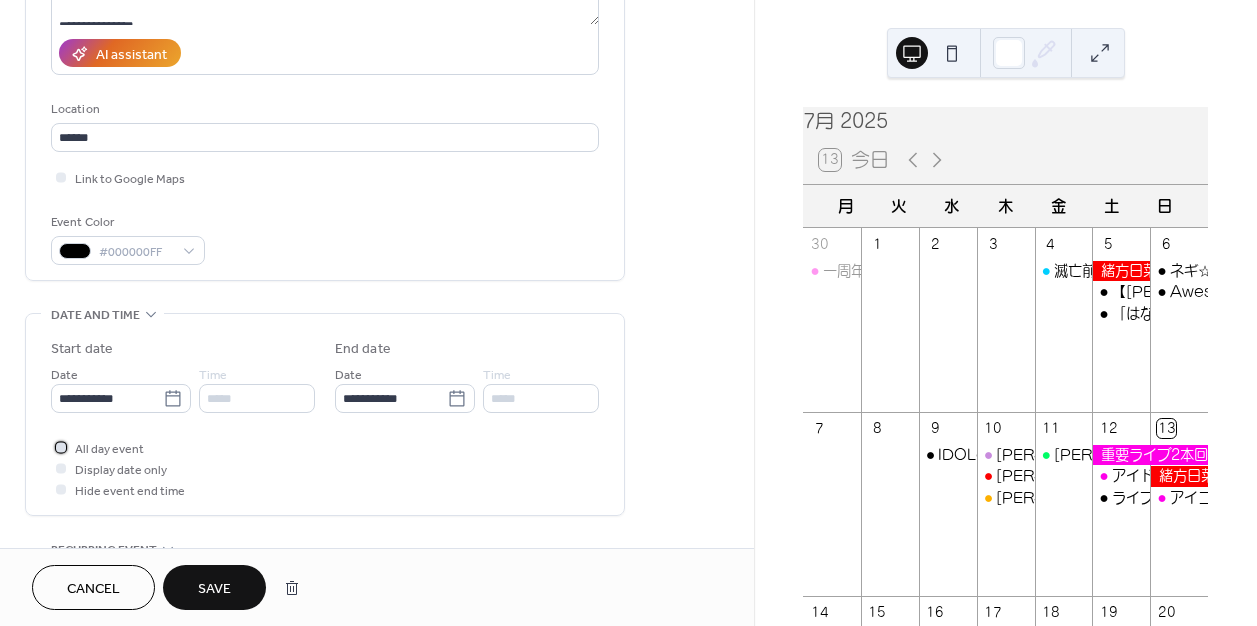 click on "All day event" at bounding box center (109, 449) 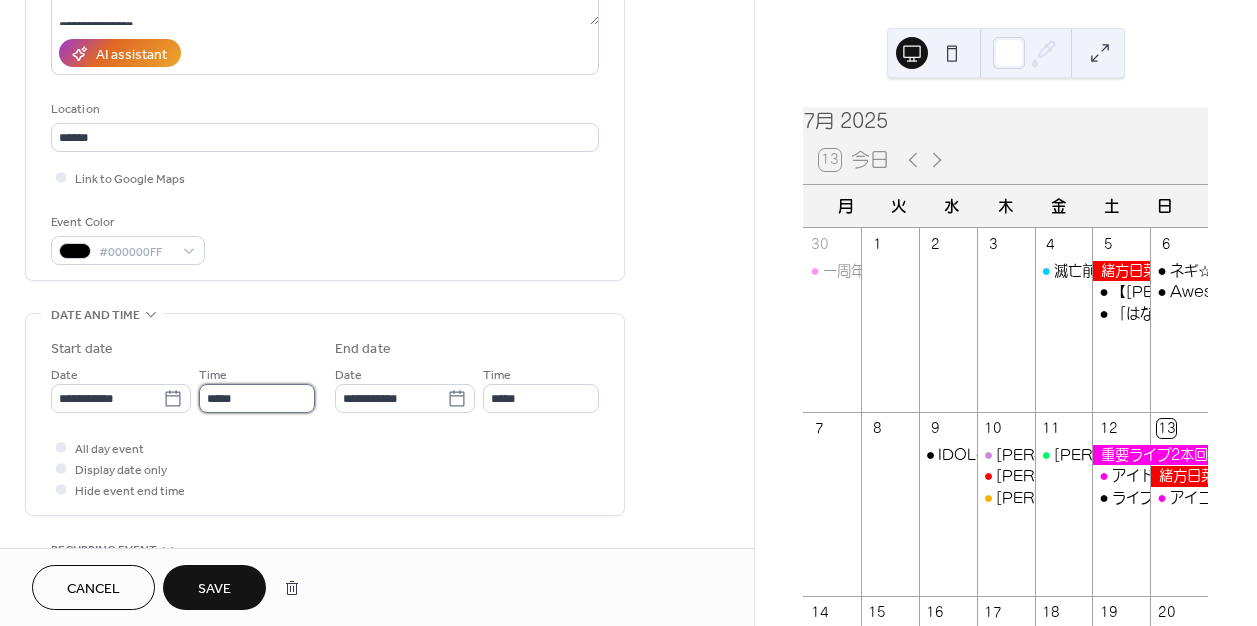 click on "*****" at bounding box center [257, 398] 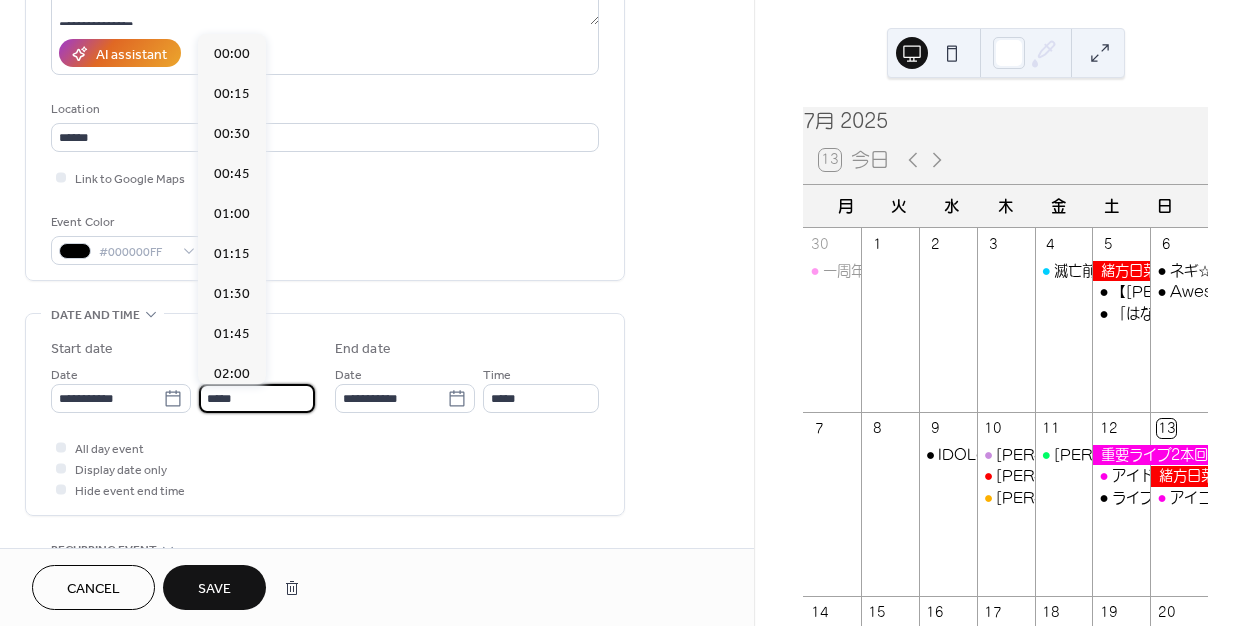 scroll, scrollTop: 3078, scrollLeft: 0, axis: vertical 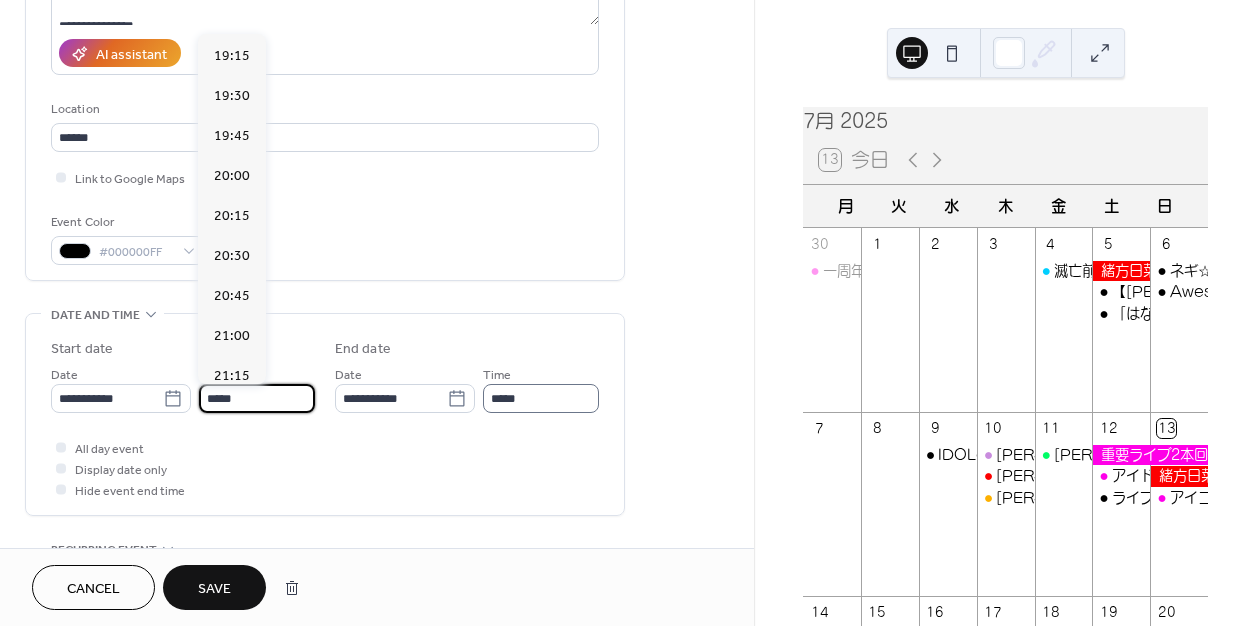 type on "*****" 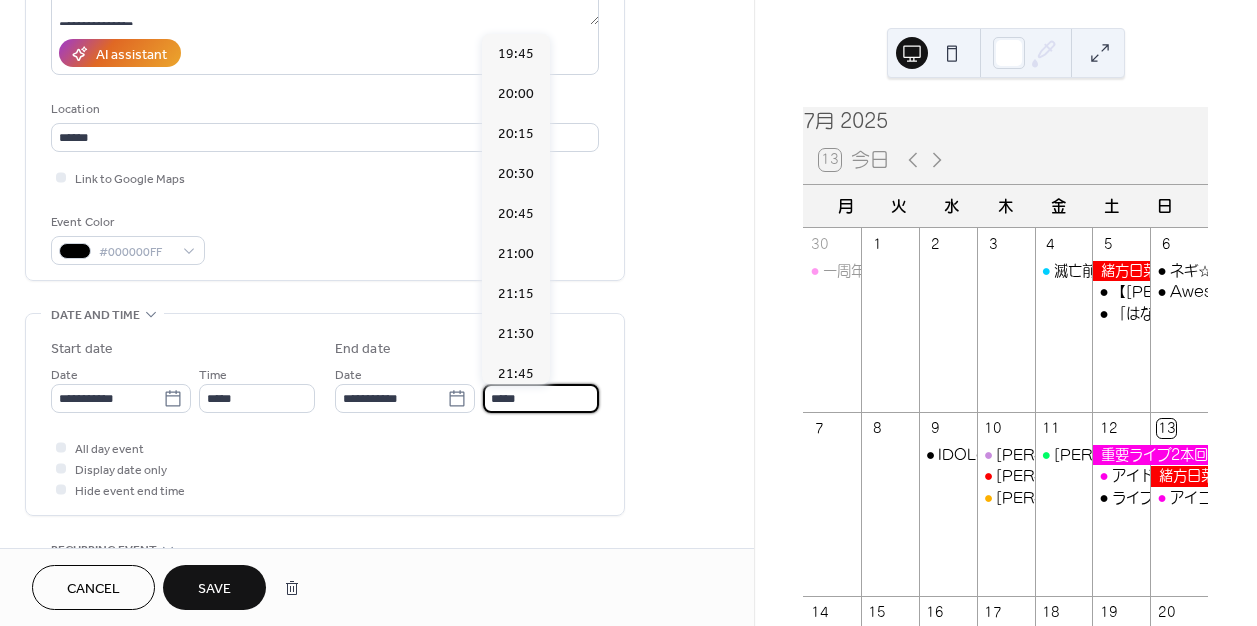 click on "*****" at bounding box center (541, 398) 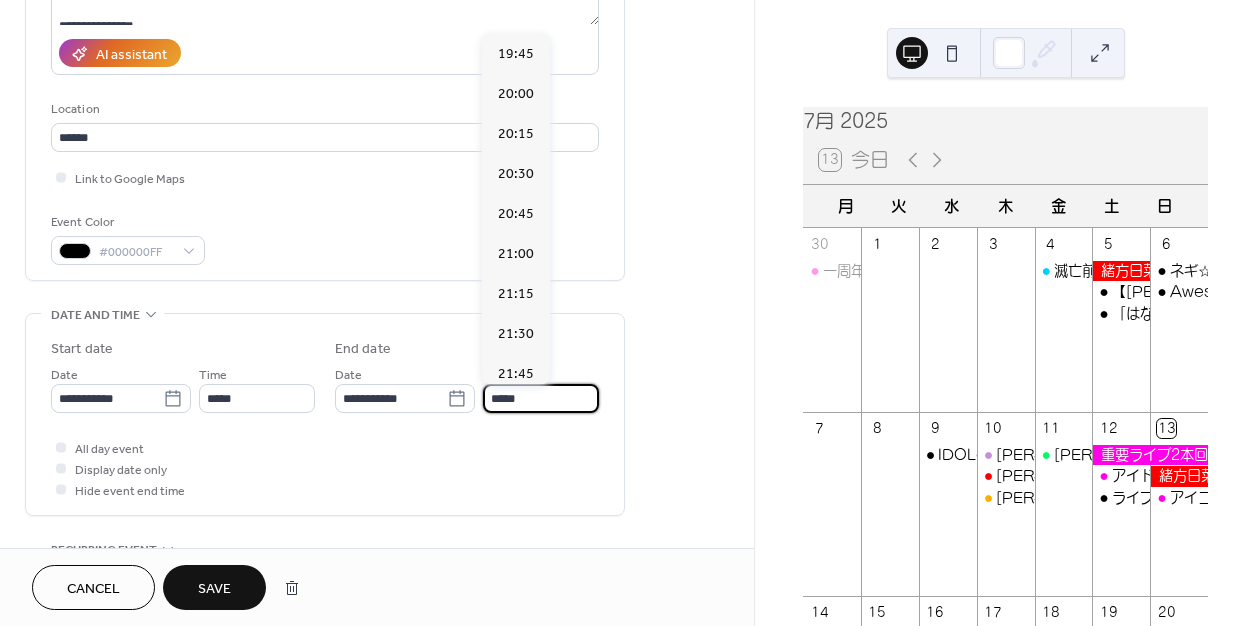 type on "*****" 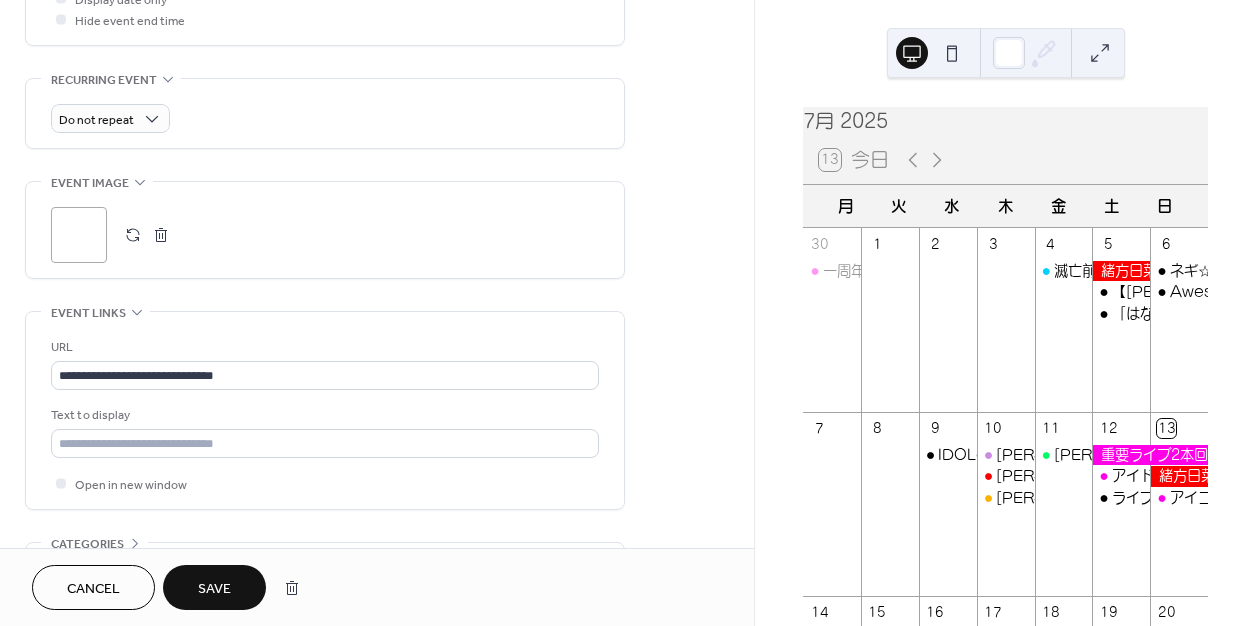 scroll, scrollTop: 937, scrollLeft: 0, axis: vertical 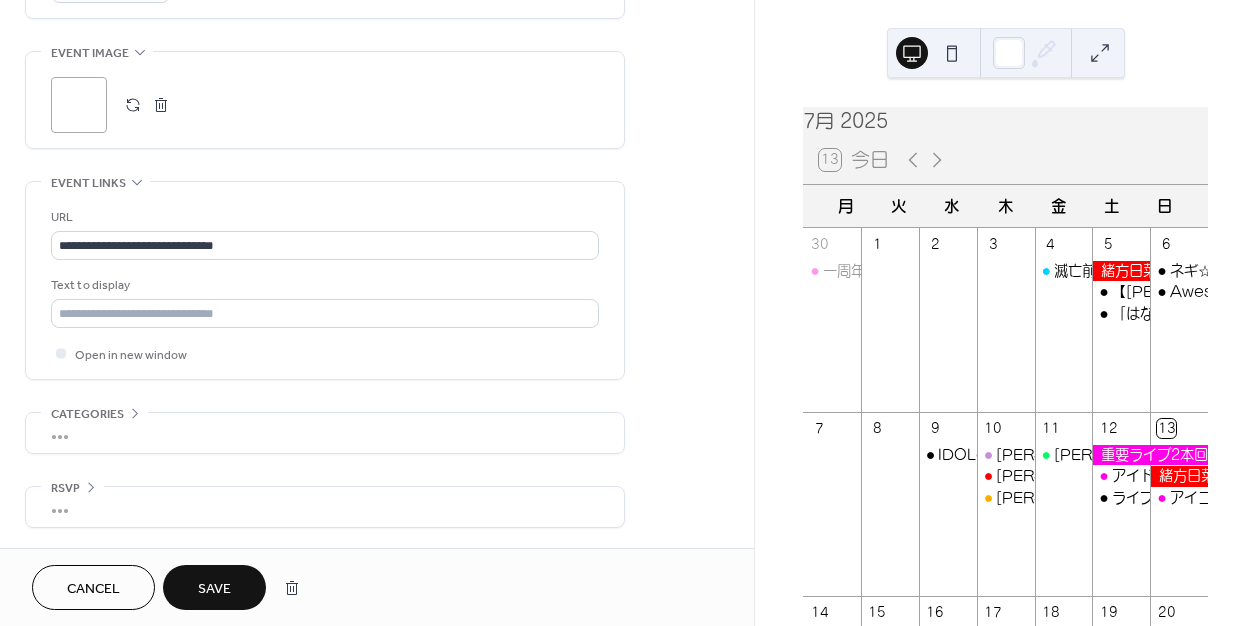 click on "Save" at bounding box center (214, 589) 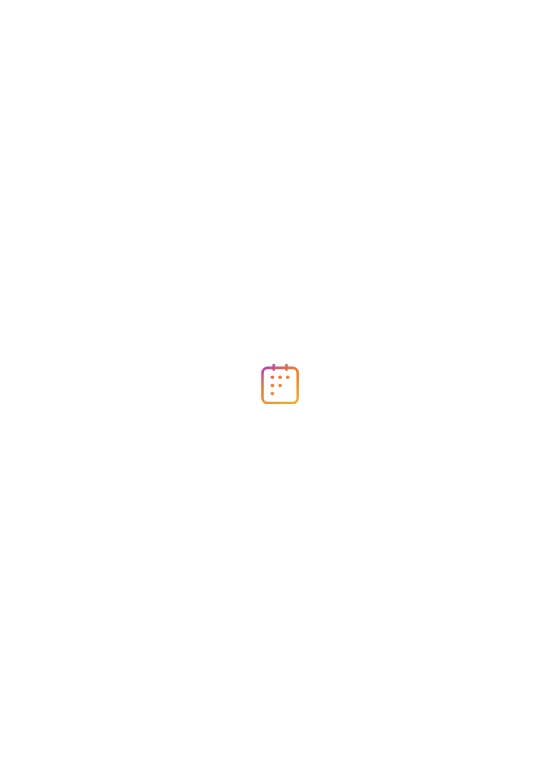 scroll, scrollTop: 0, scrollLeft: 0, axis: both 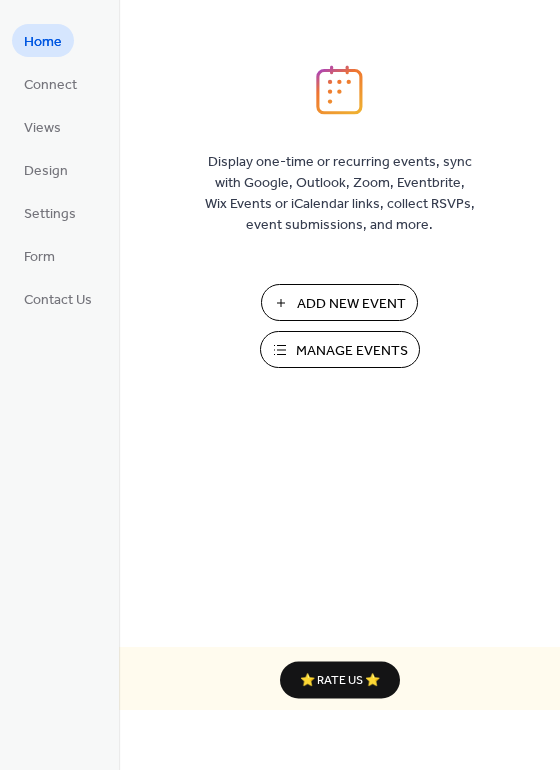 click on "Manage Events" at bounding box center (340, 349) 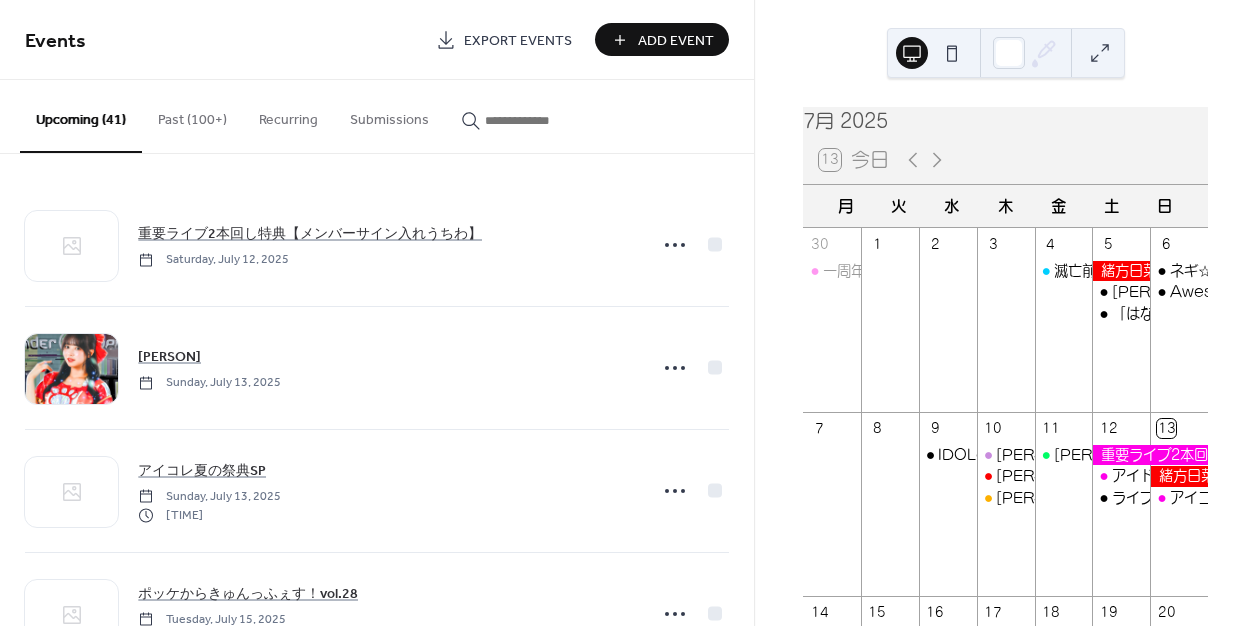 scroll, scrollTop: 0, scrollLeft: 0, axis: both 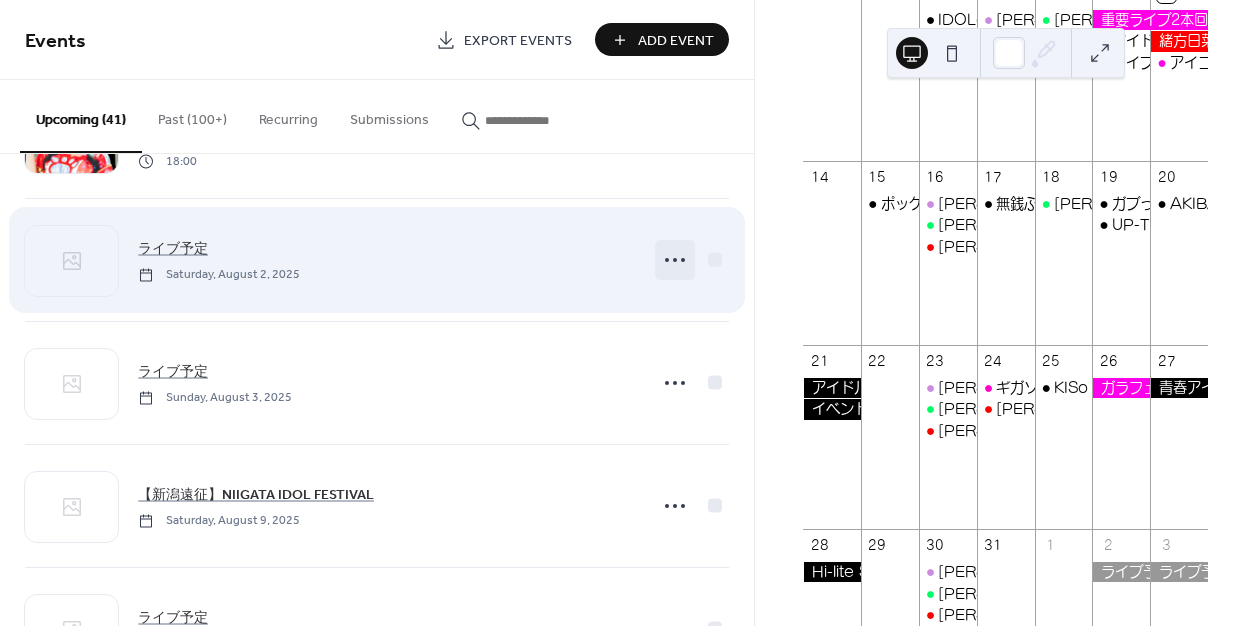 click 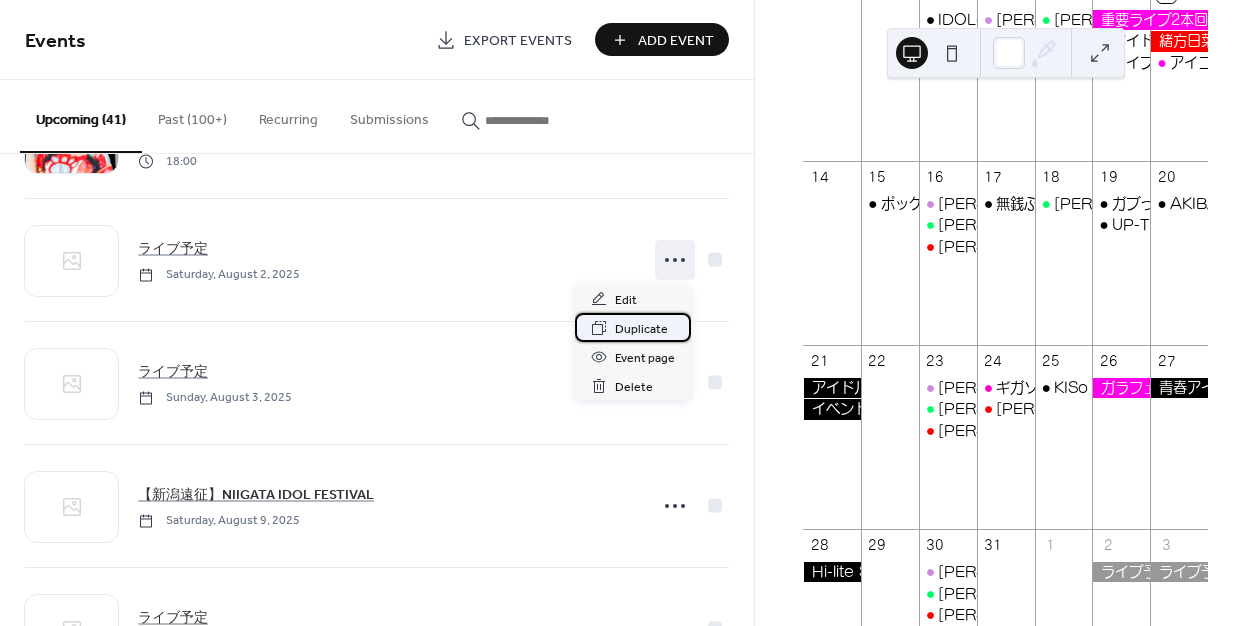 click on "Duplicate" at bounding box center (641, 329) 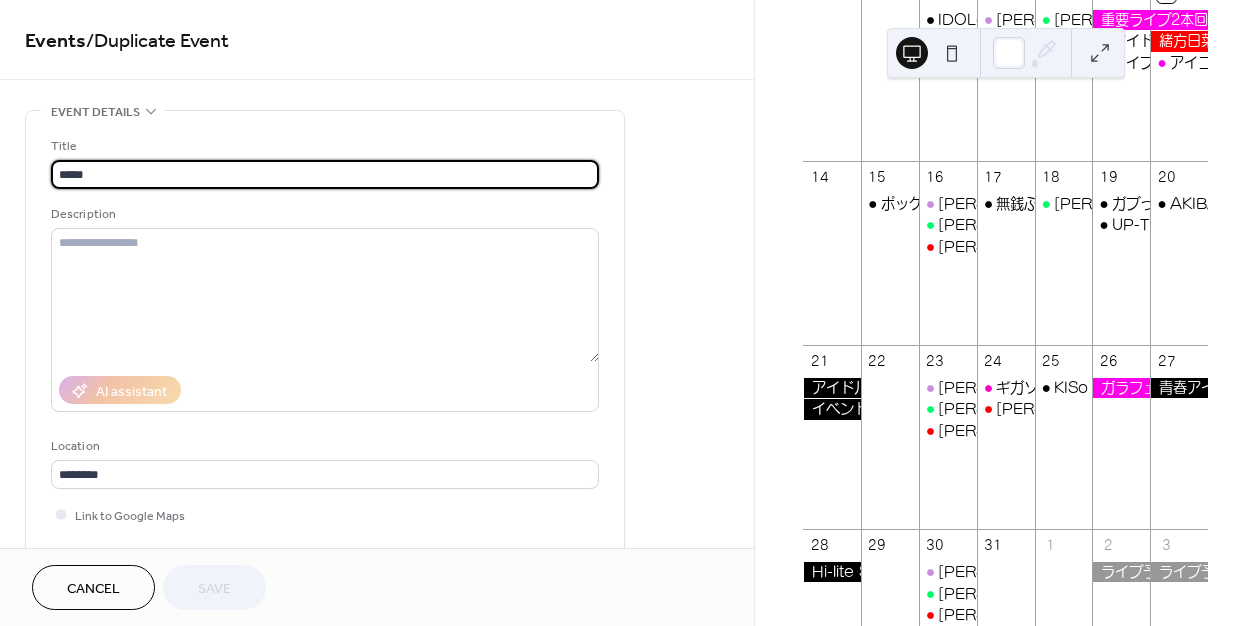 click on "*****" at bounding box center (325, 174) 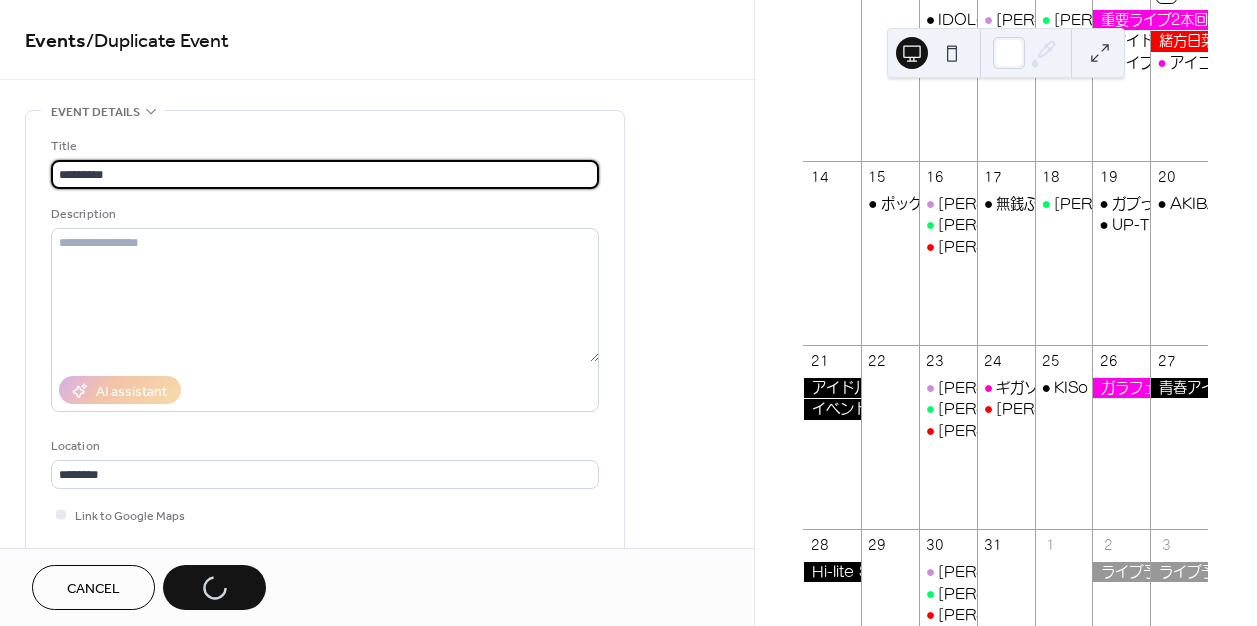 type on "********" 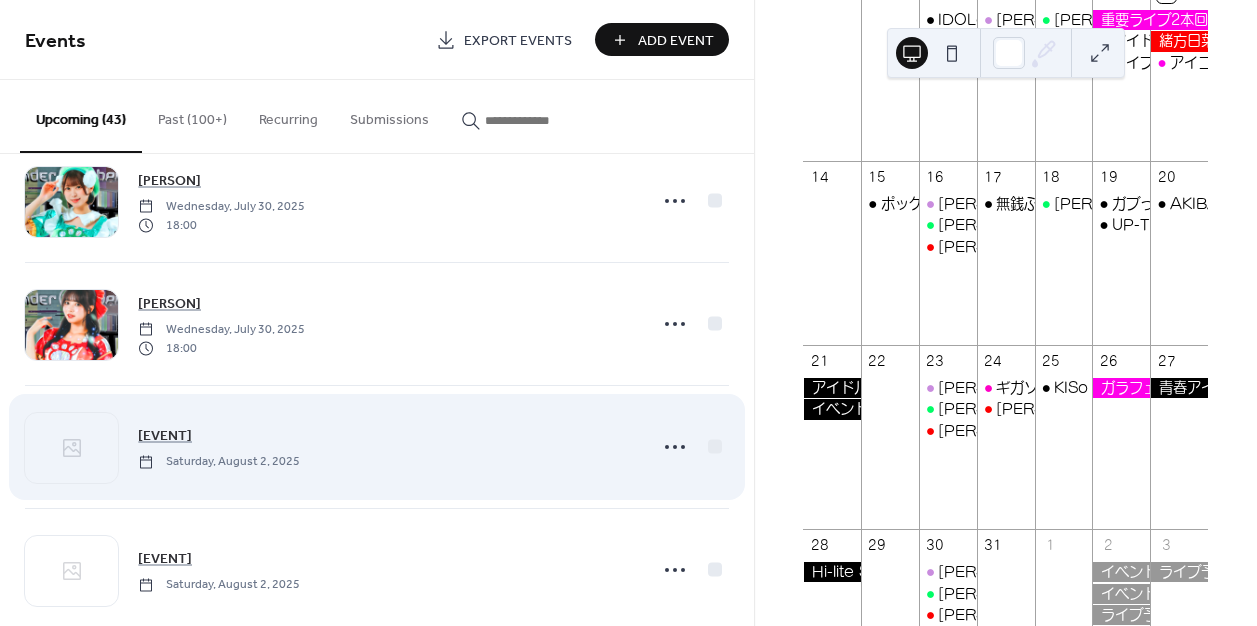 scroll, scrollTop: 3052, scrollLeft: 0, axis: vertical 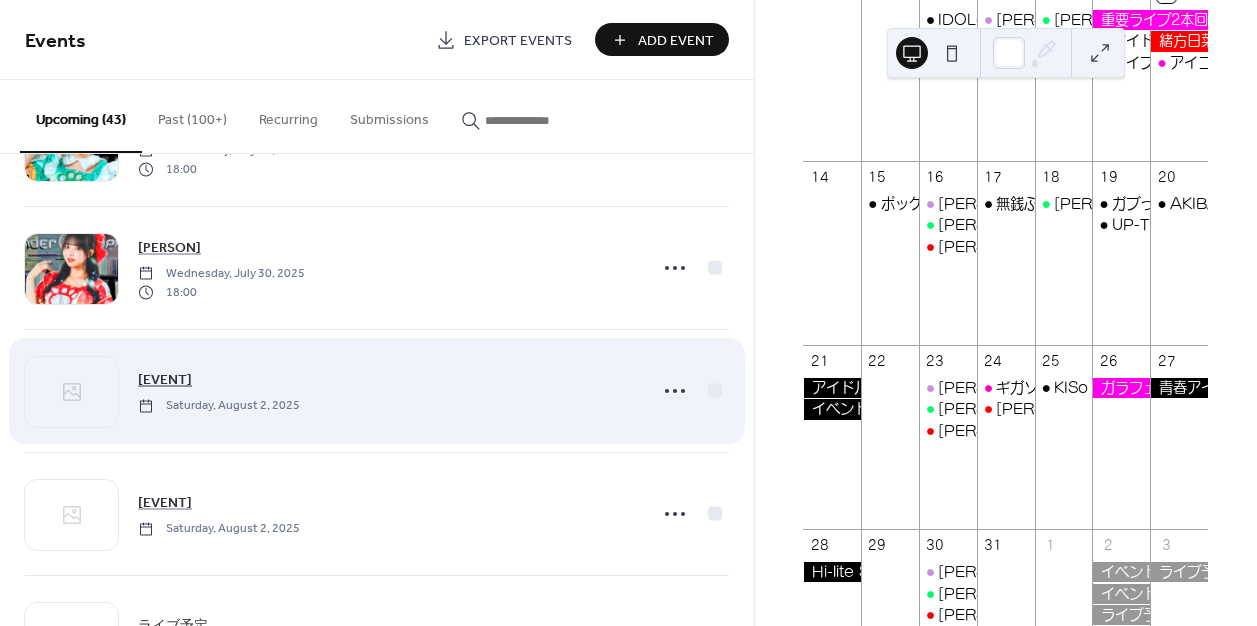 click on "イベント出演予予定" at bounding box center (165, 380) 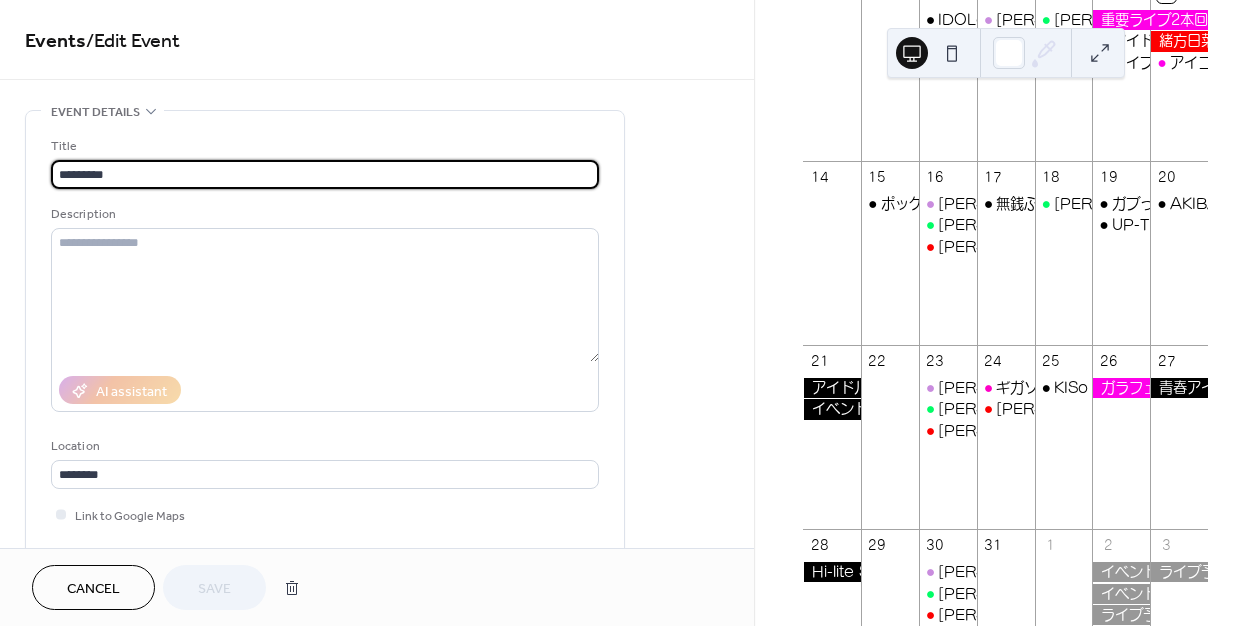 click on "*********" at bounding box center [325, 174] 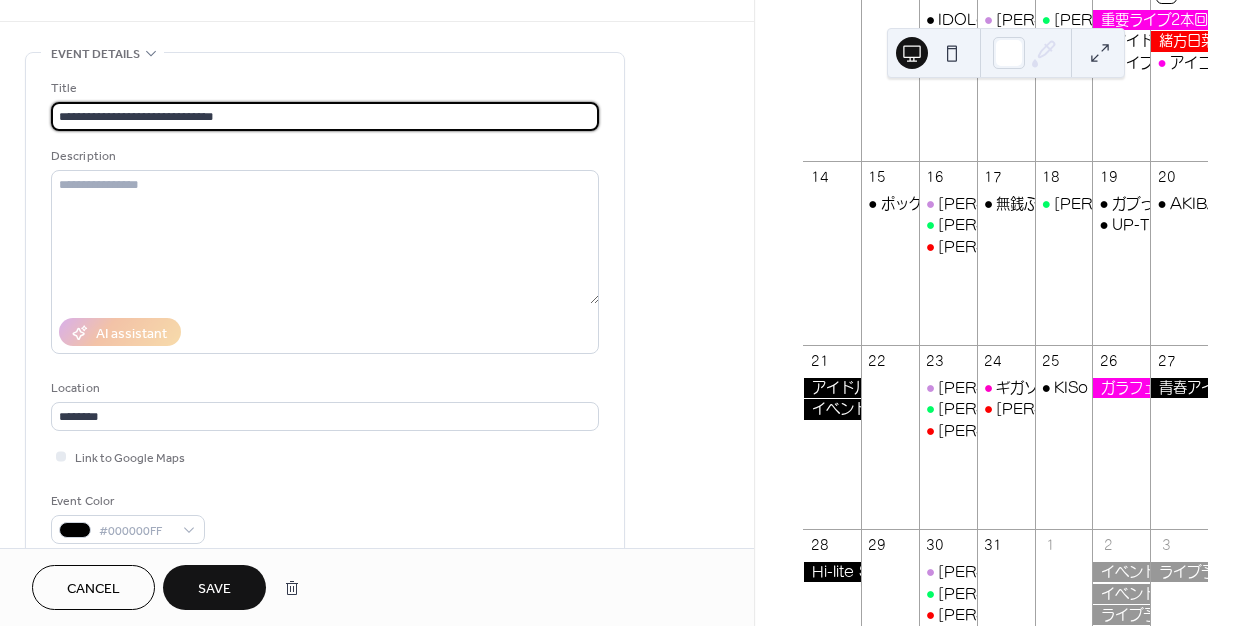 scroll, scrollTop: 61, scrollLeft: 0, axis: vertical 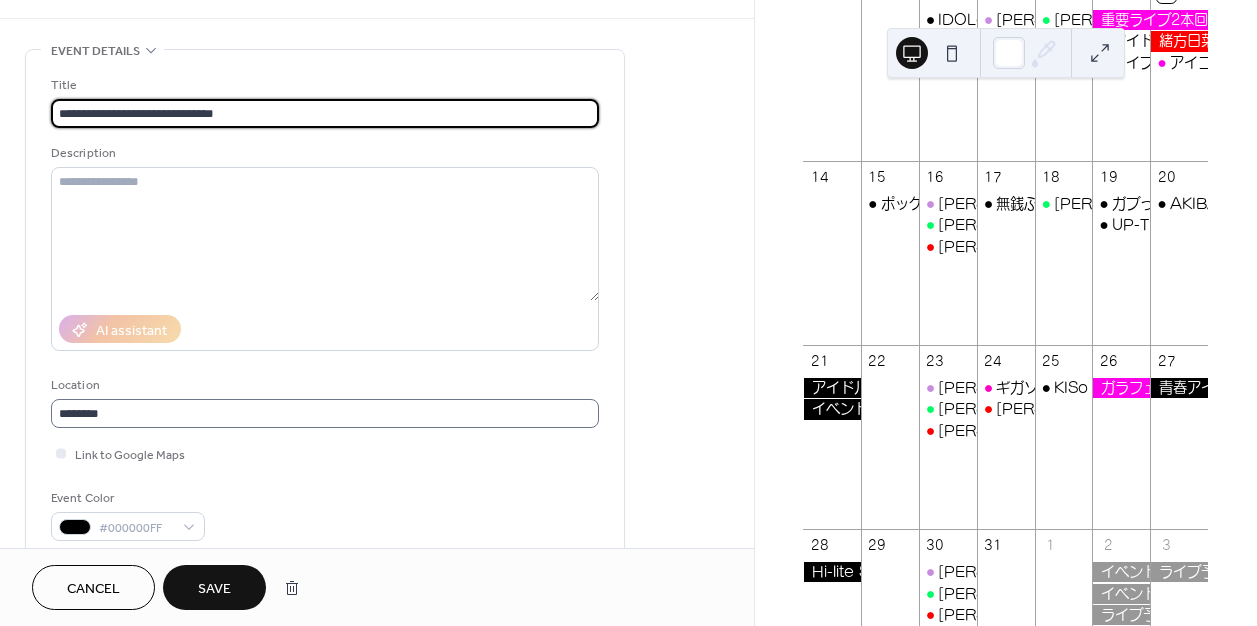 type on "**********" 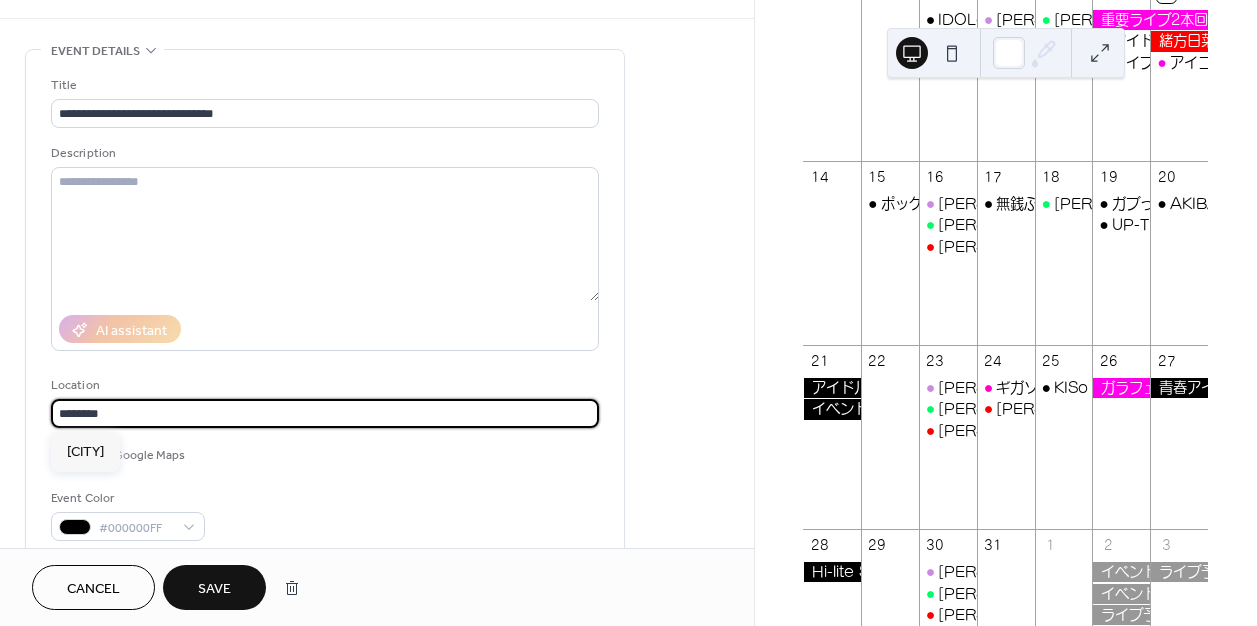scroll, scrollTop: 0, scrollLeft: 0, axis: both 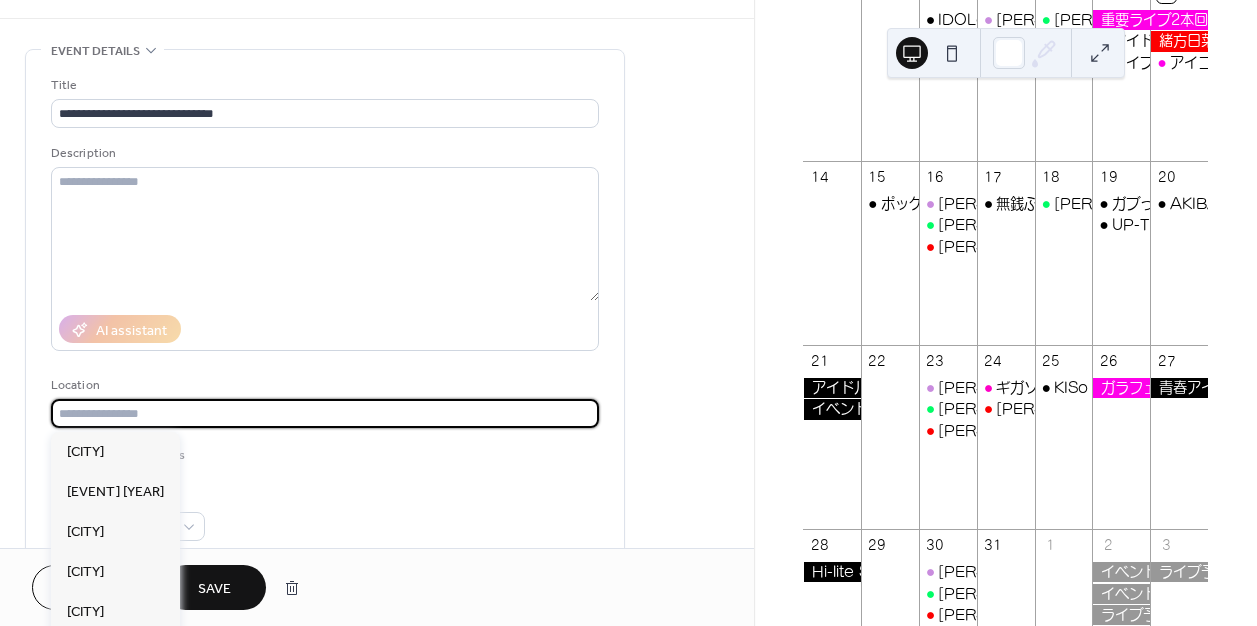 click at bounding box center [325, 413] 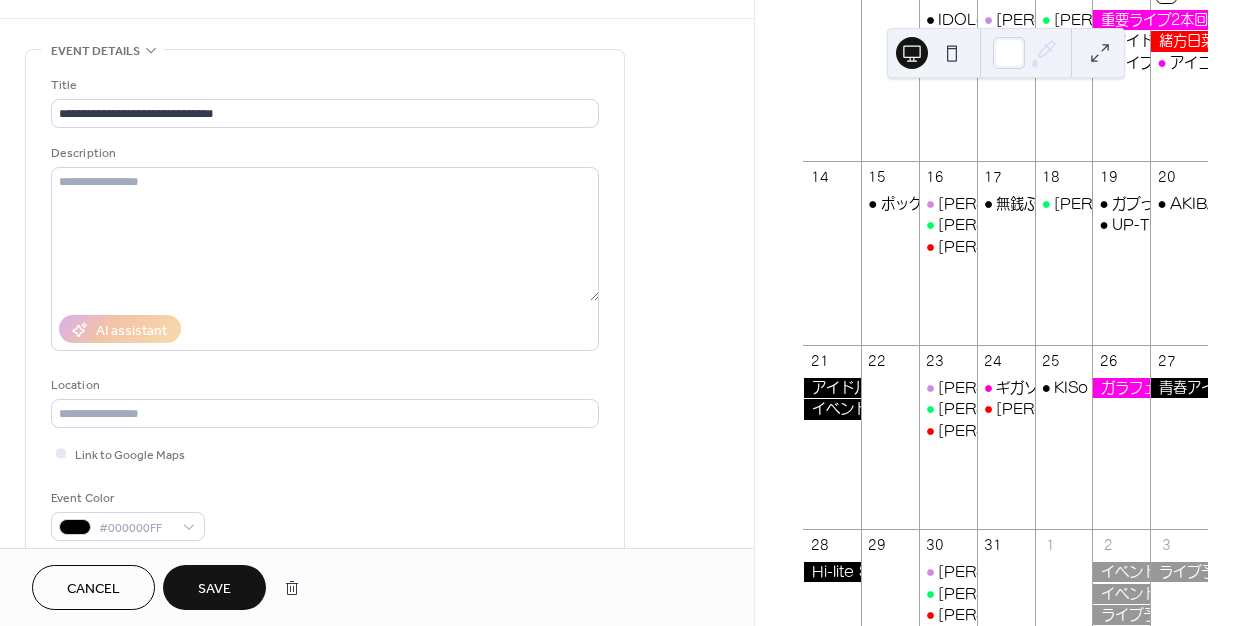 click on "Location" at bounding box center (323, 385) 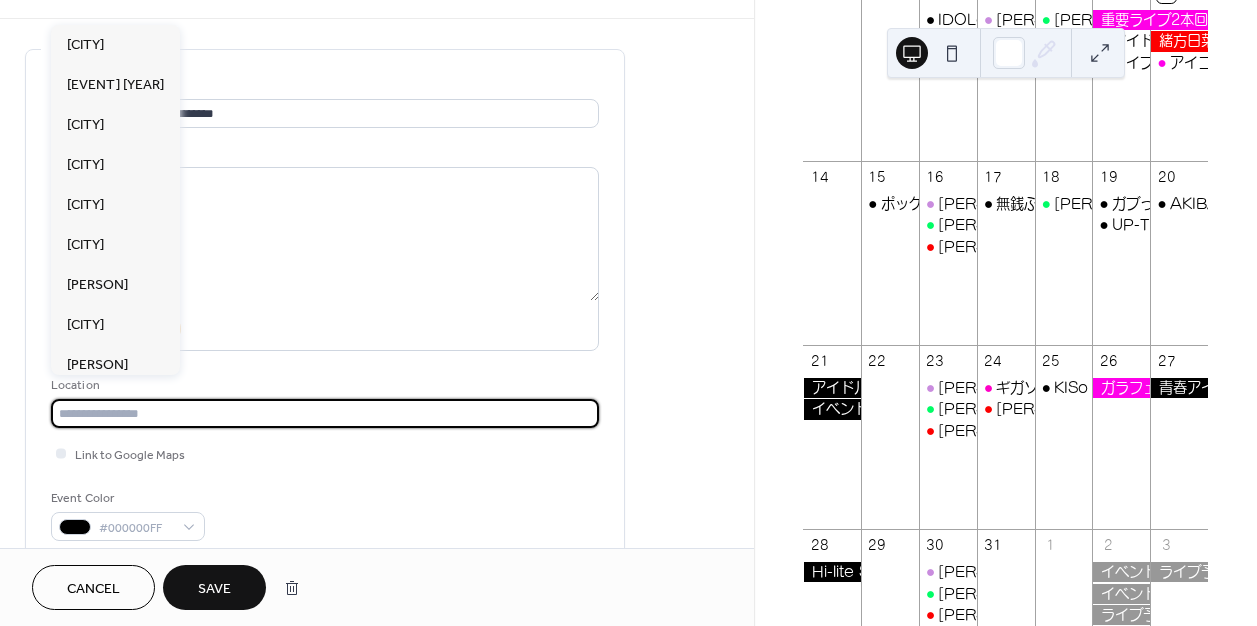 click at bounding box center (325, 413) 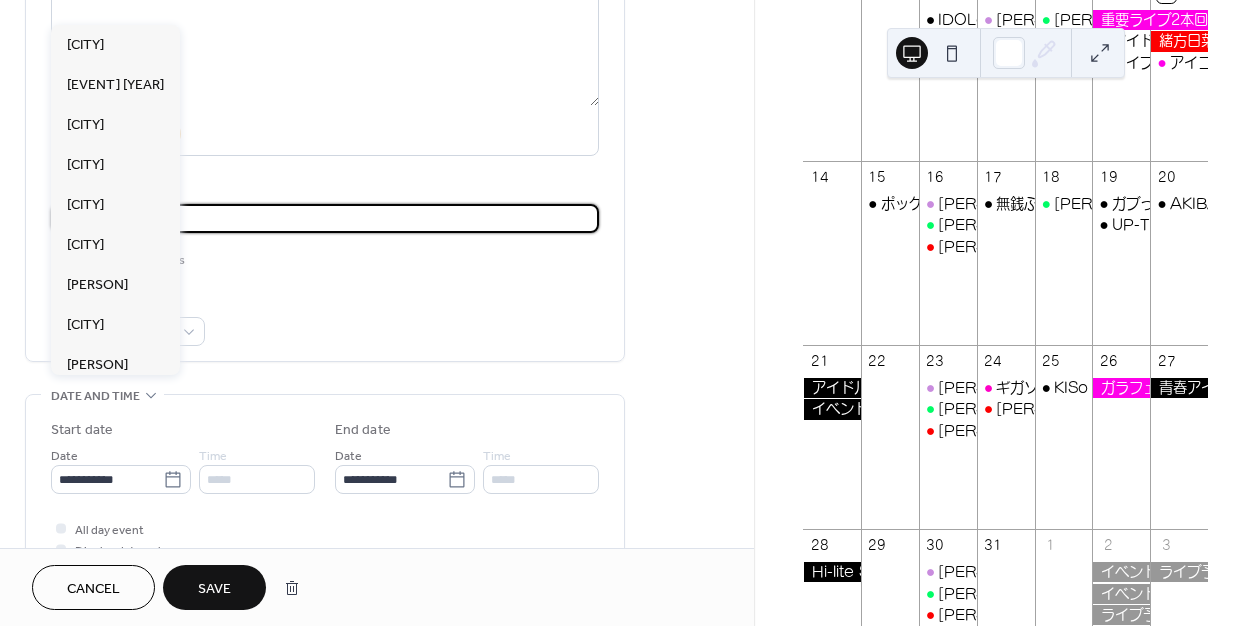 scroll, scrollTop: 337, scrollLeft: 0, axis: vertical 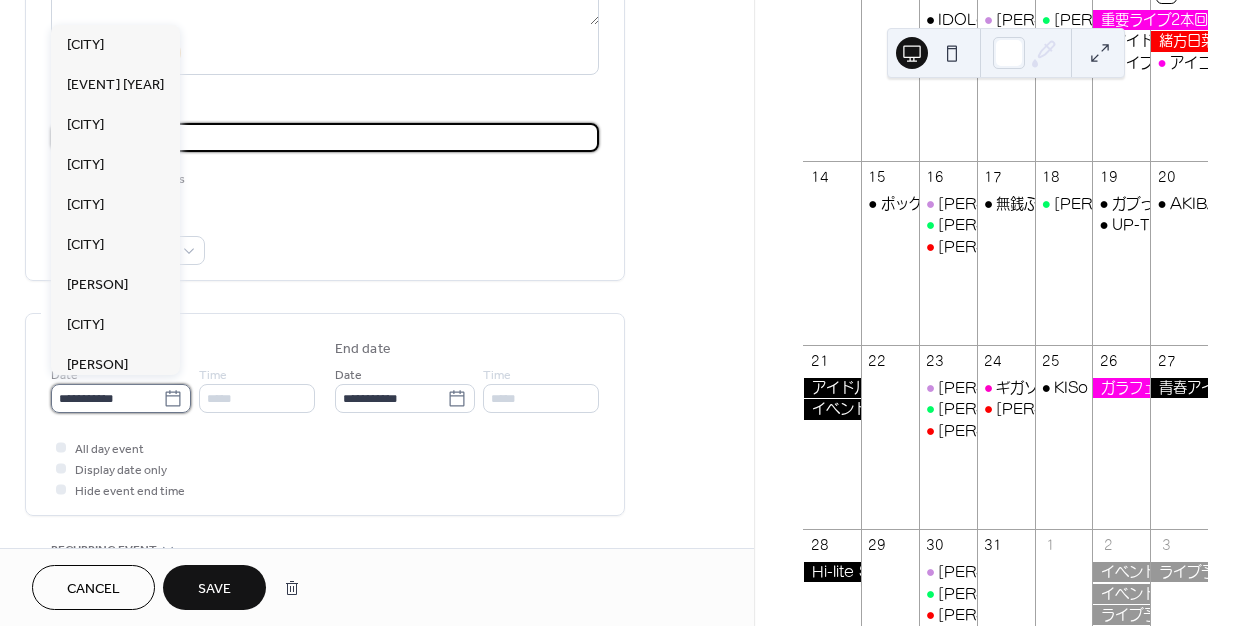 click on "**********" at bounding box center (107, 398) 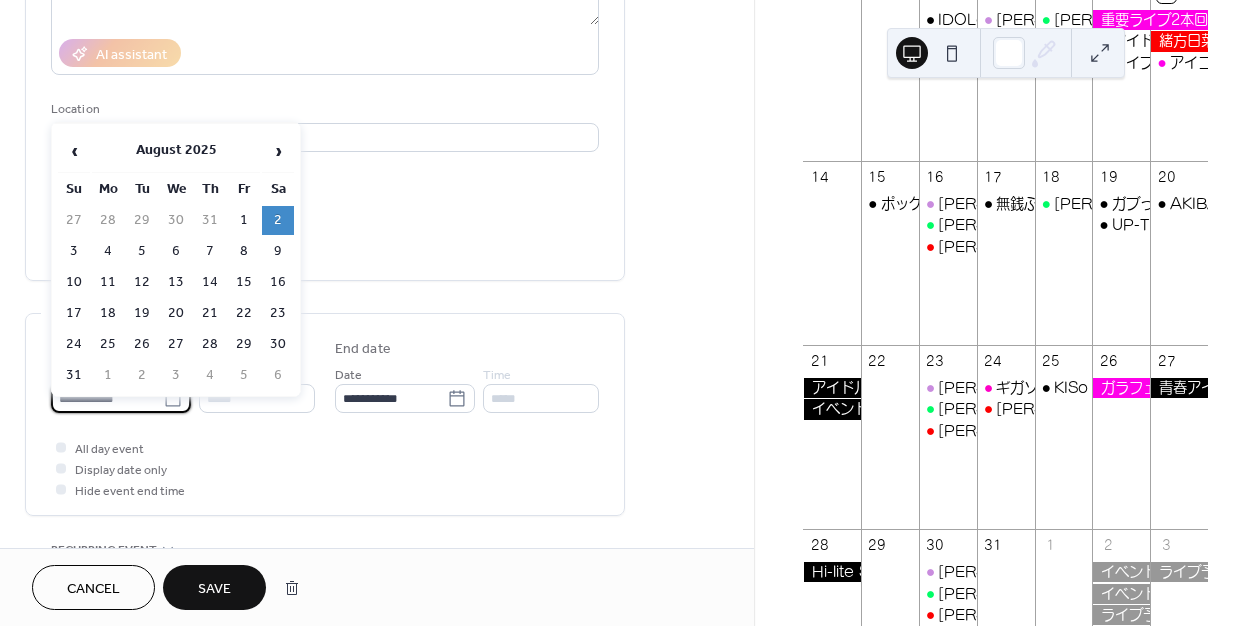 click on "**********" at bounding box center (107, 398) 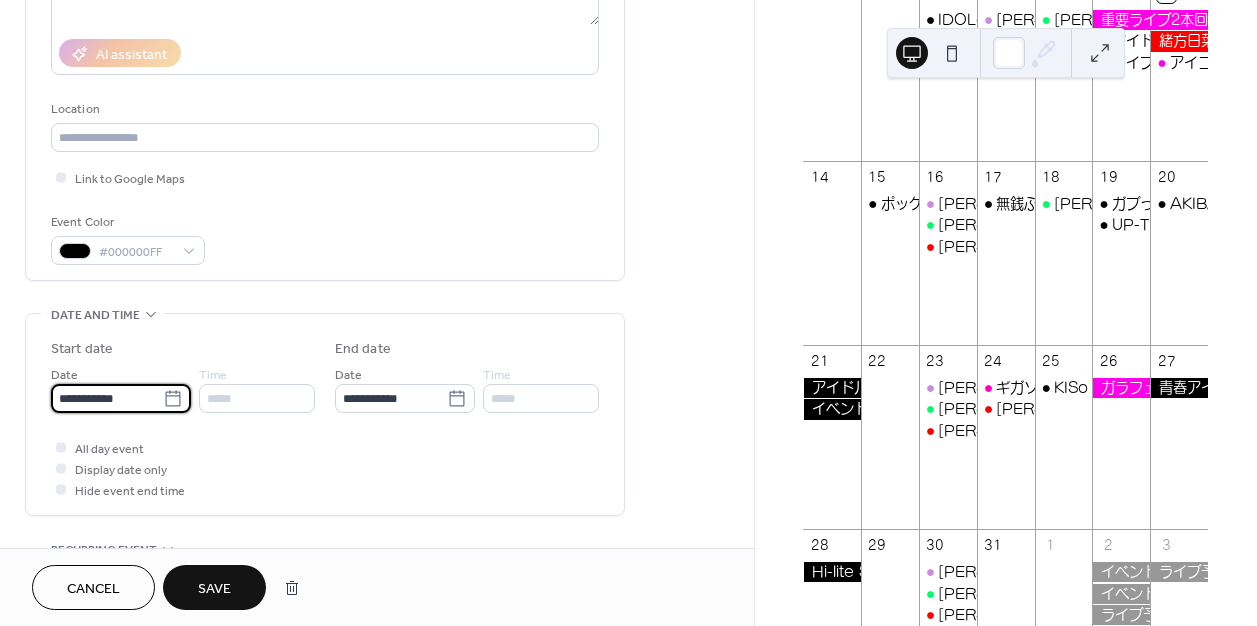 click 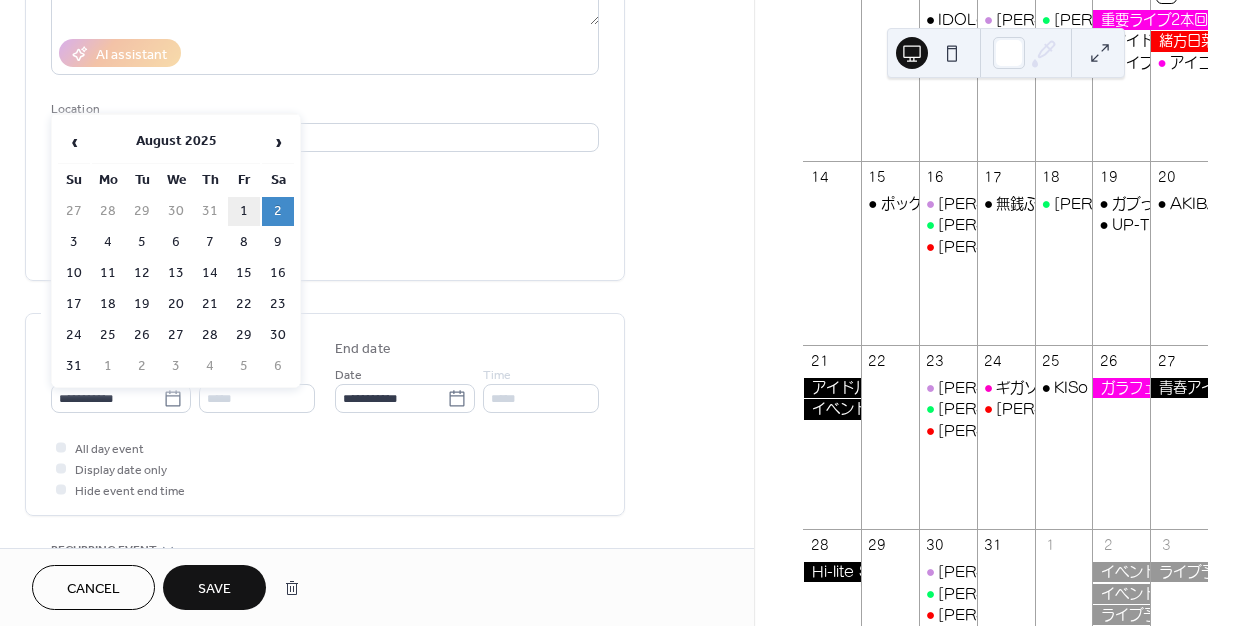 click on "1" at bounding box center (244, 211) 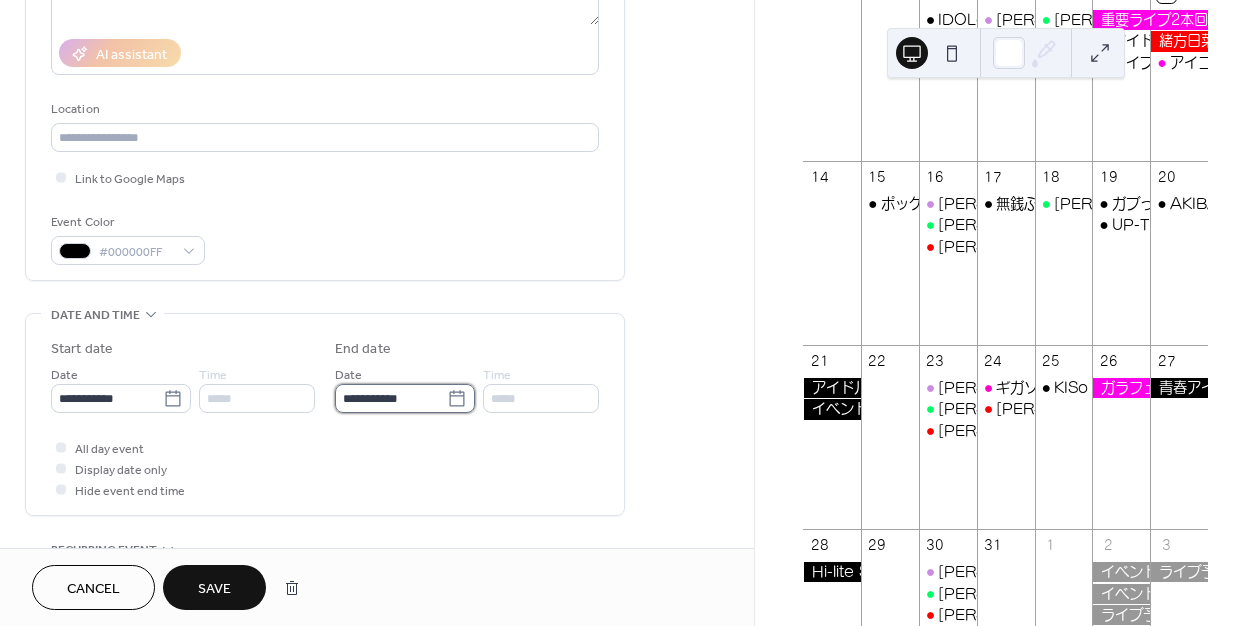 click on "**********" at bounding box center [391, 398] 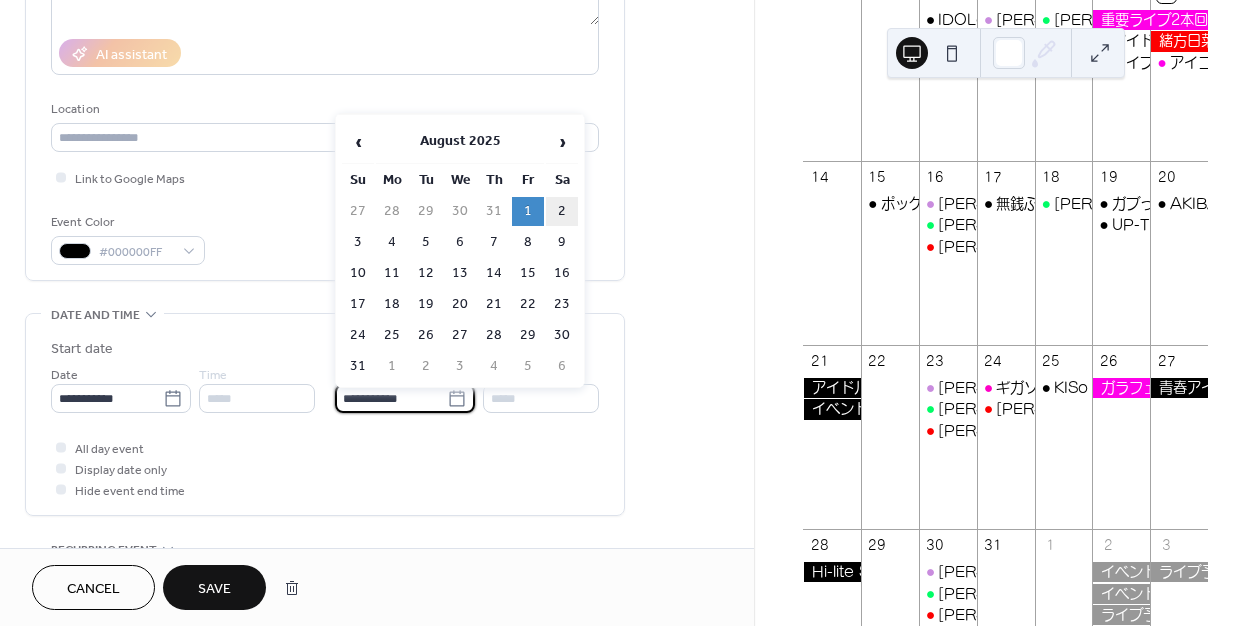 click on "2" at bounding box center (562, 211) 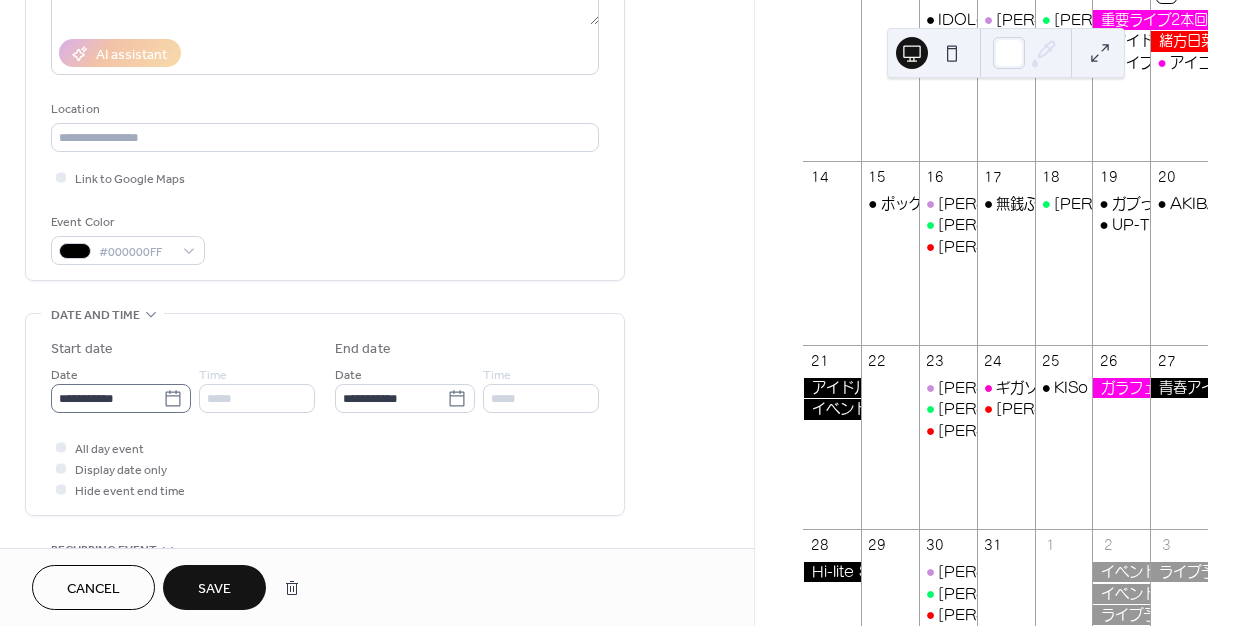 scroll, scrollTop: 1, scrollLeft: 0, axis: vertical 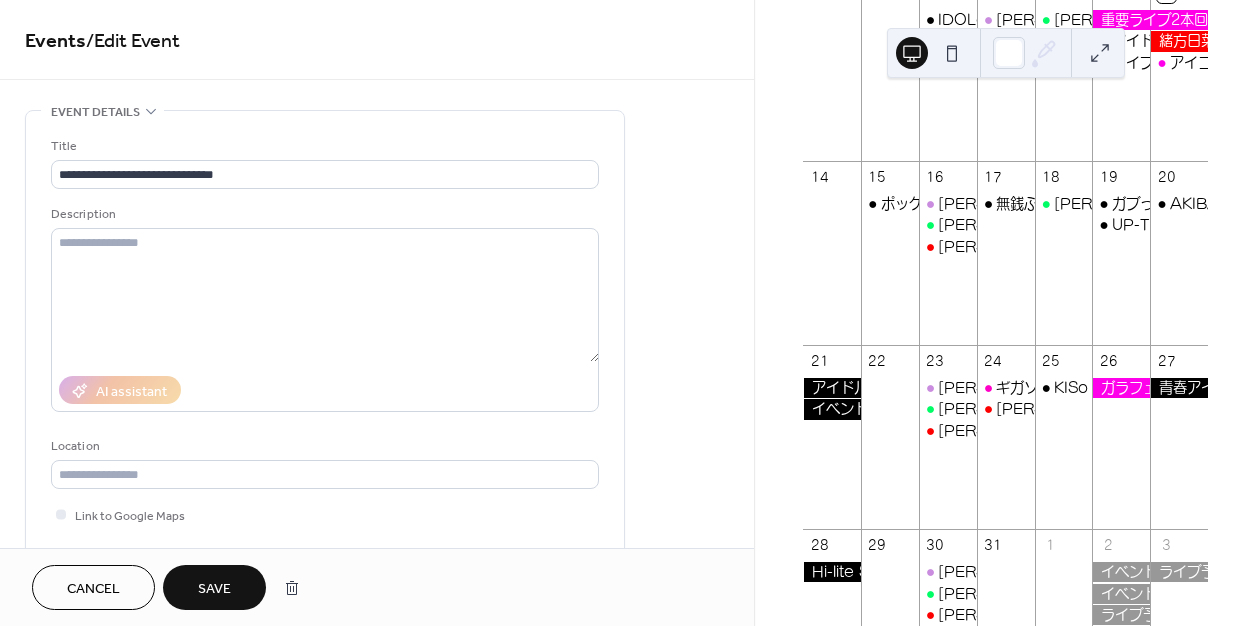 click on "Save" at bounding box center [214, 589] 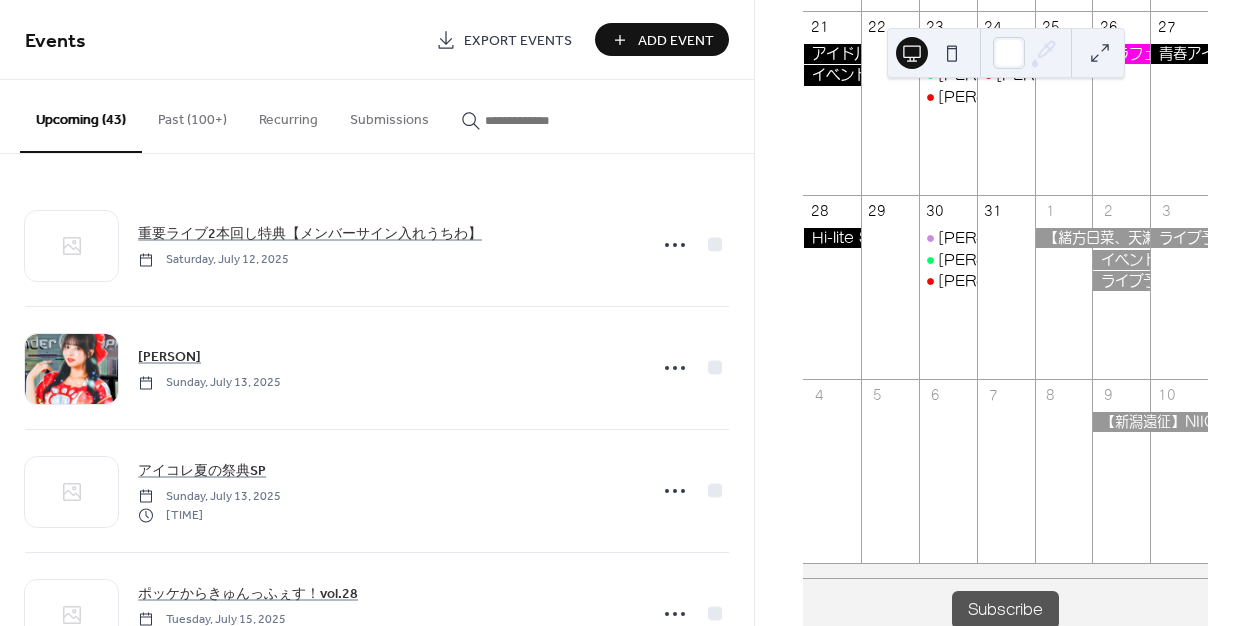 scroll, scrollTop: 765, scrollLeft: 0, axis: vertical 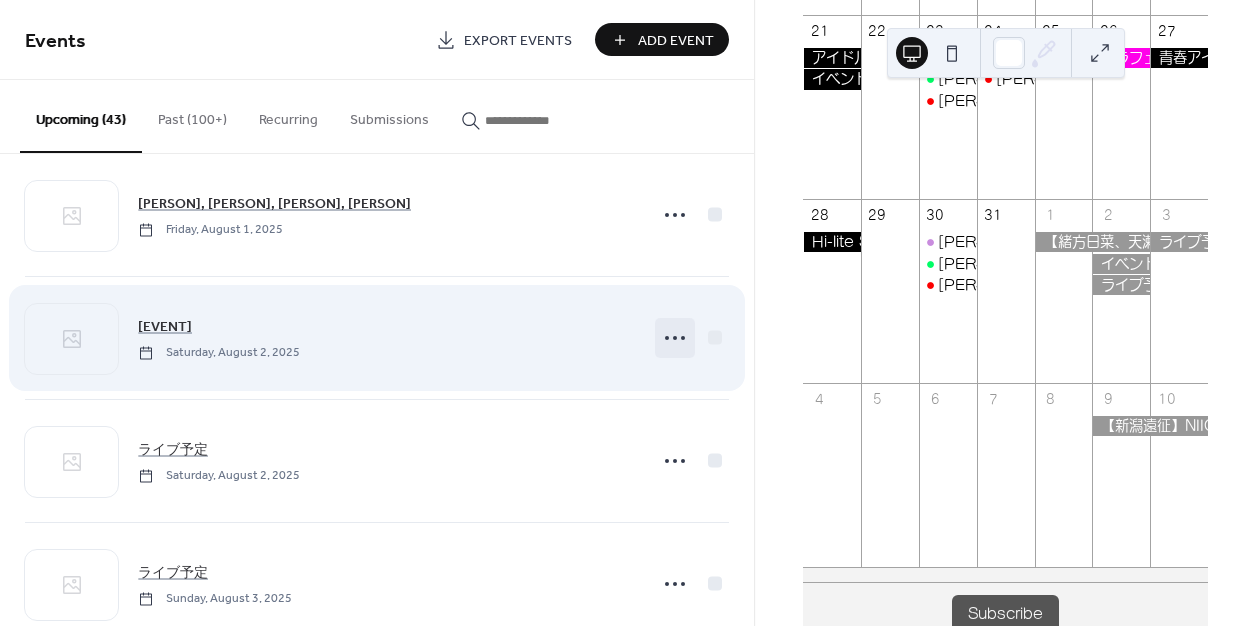 click 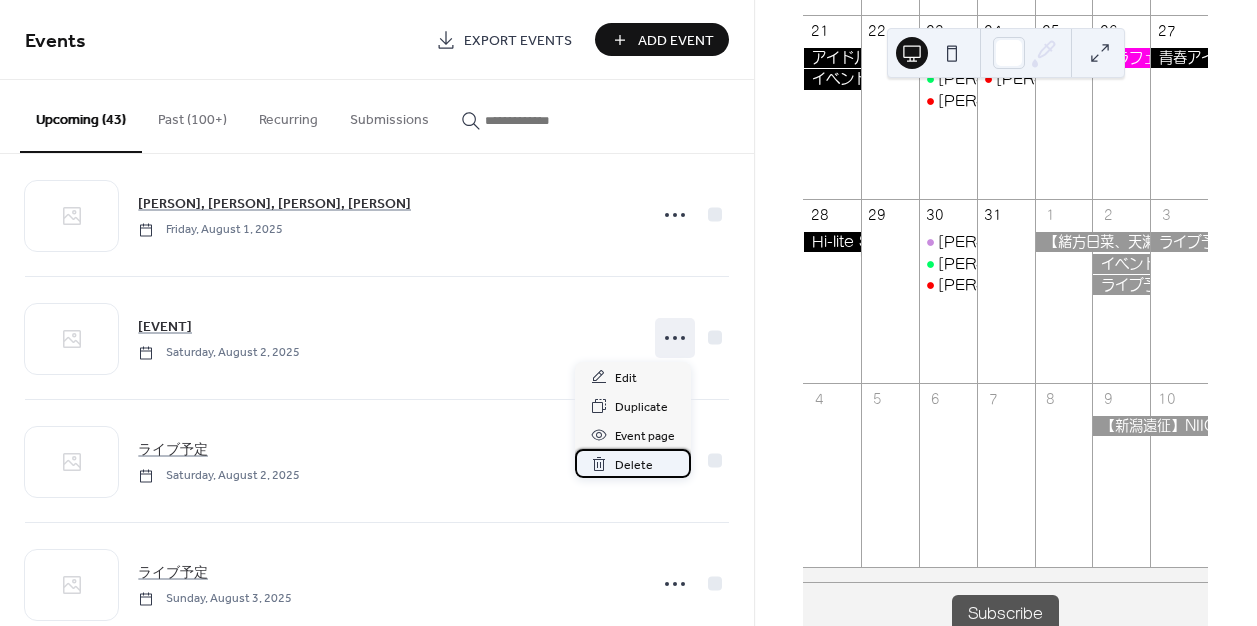 click on "Delete" at bounding box center (634, 465) 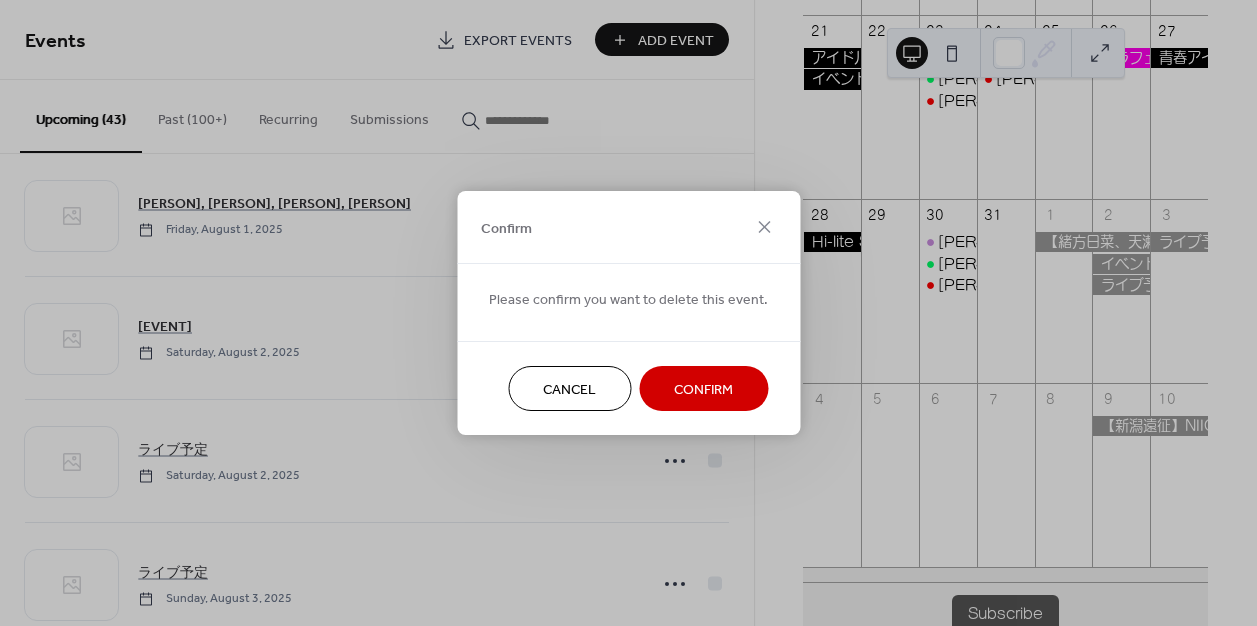 click on "Confirm" at bounding box center (703, 390) 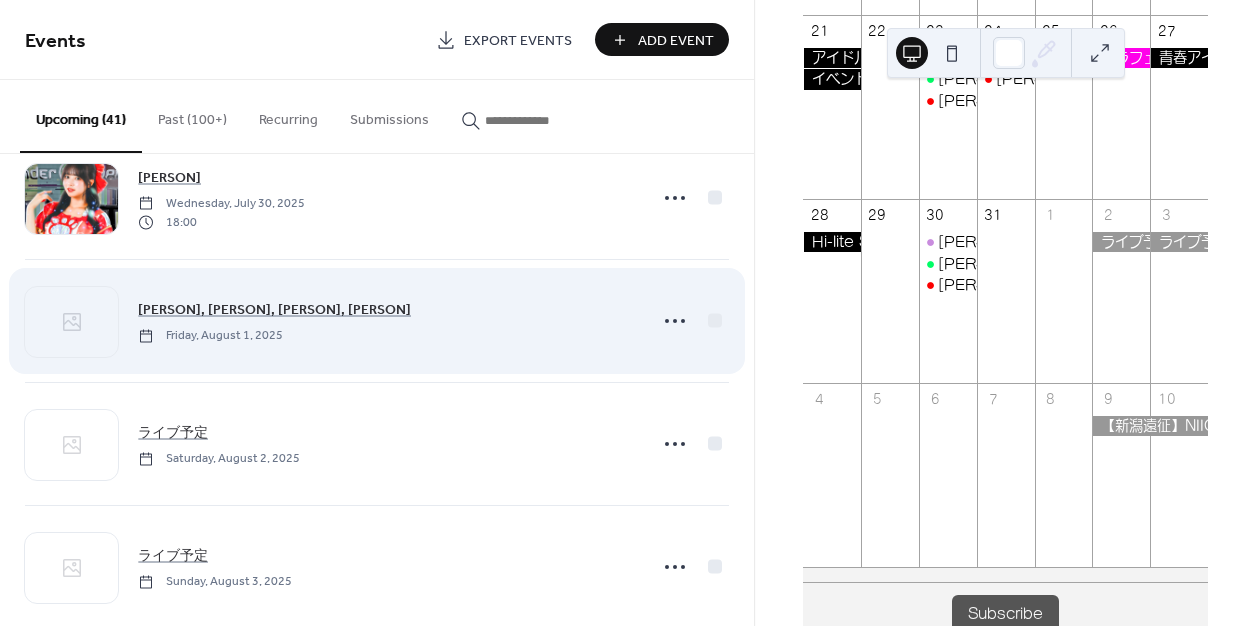 scroll, scrollTop: 3118, scrollLeft: 0, axis: vertical 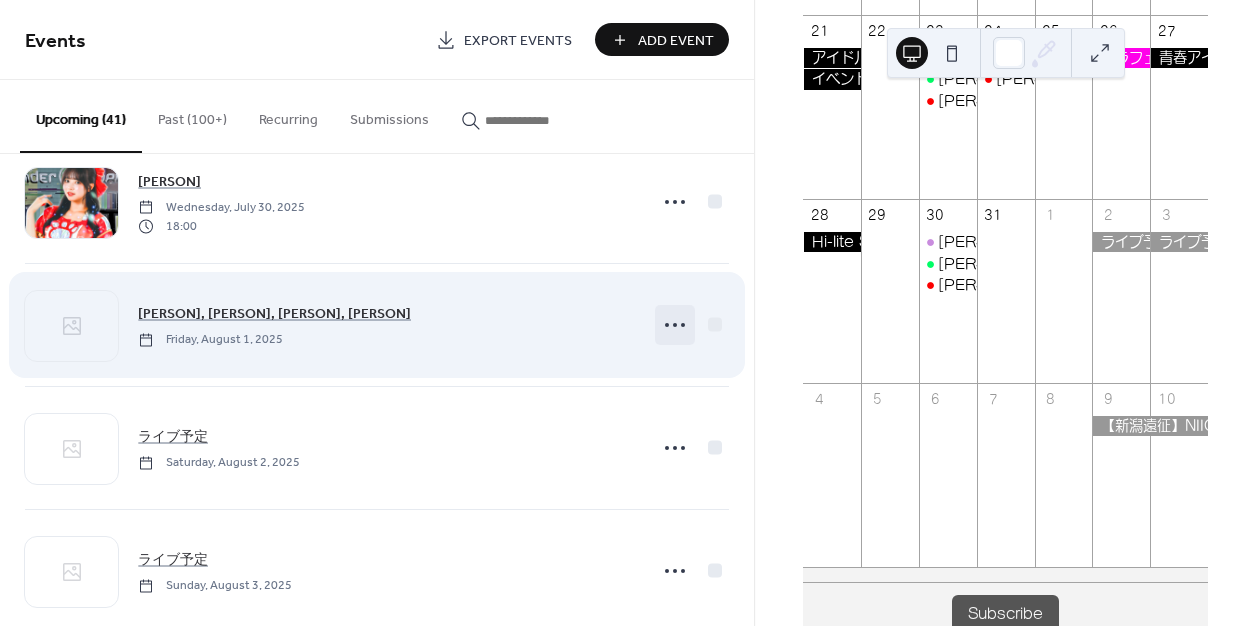 click 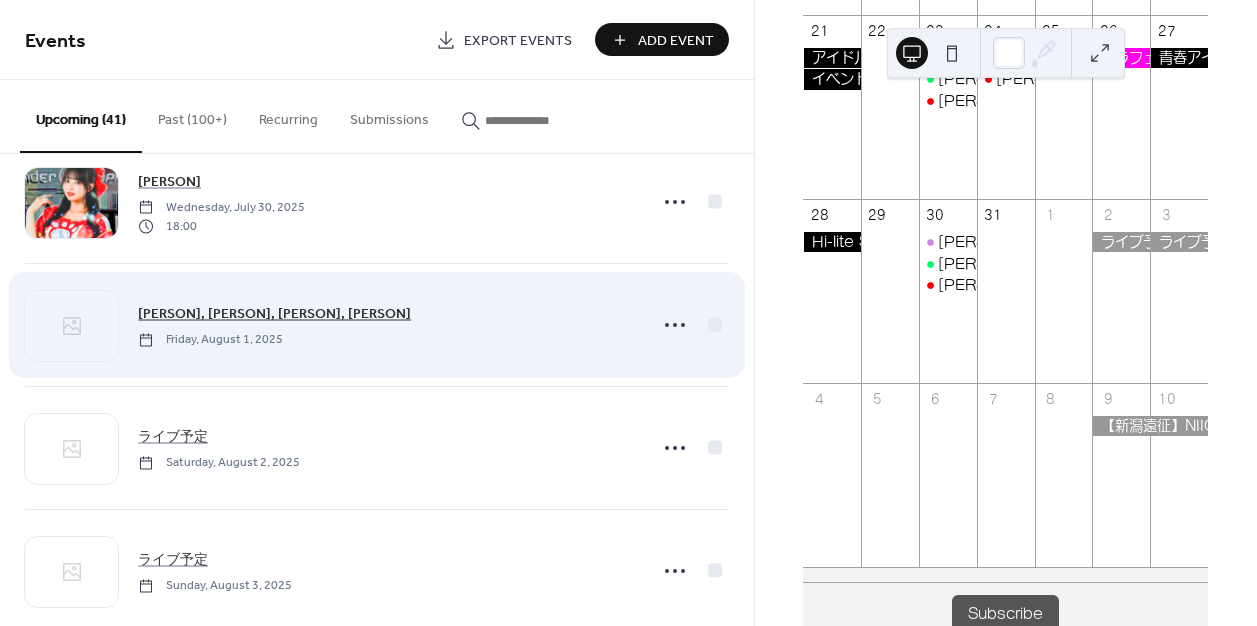 click on "【緒方日菜、天瀬ひまり、佐々木りな、桜木唯衣】イベント出演予定" at bounding box center [274, 314] 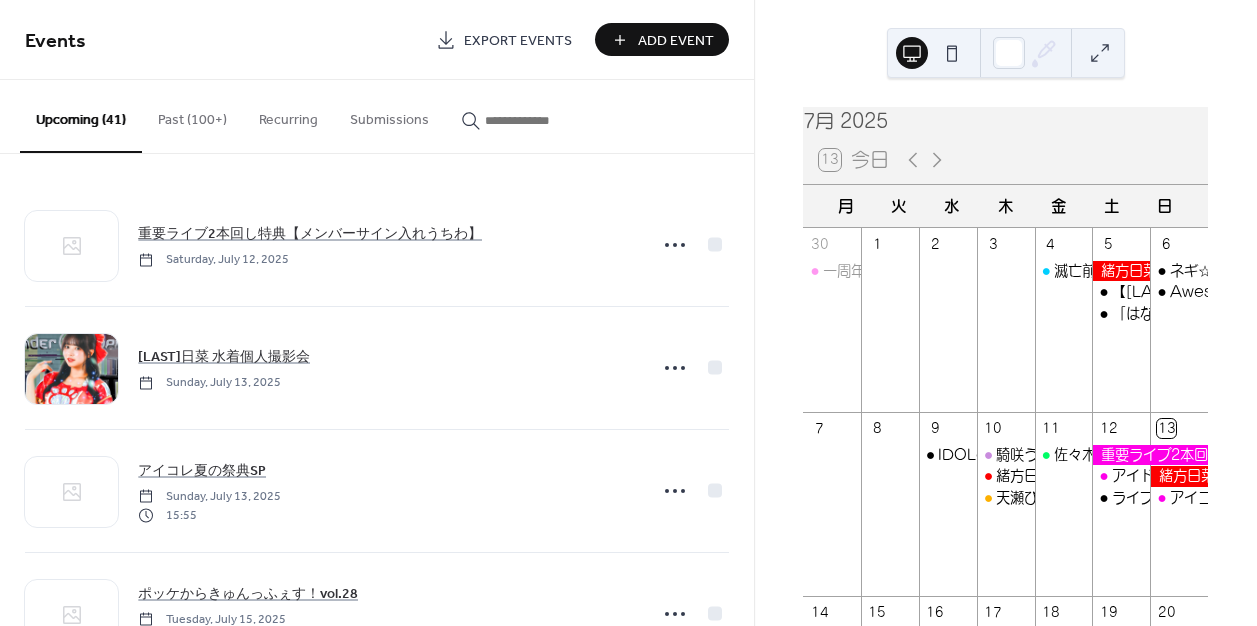 scroll, scrollTop: 0, scrollLeft: 0, axis: both 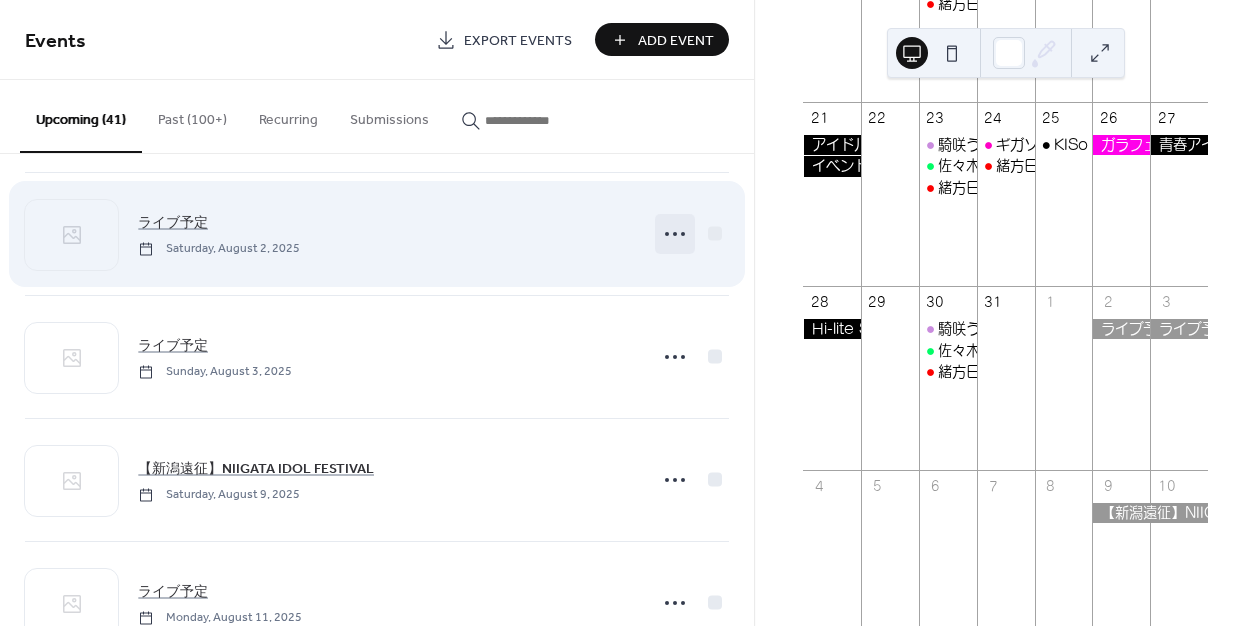 click 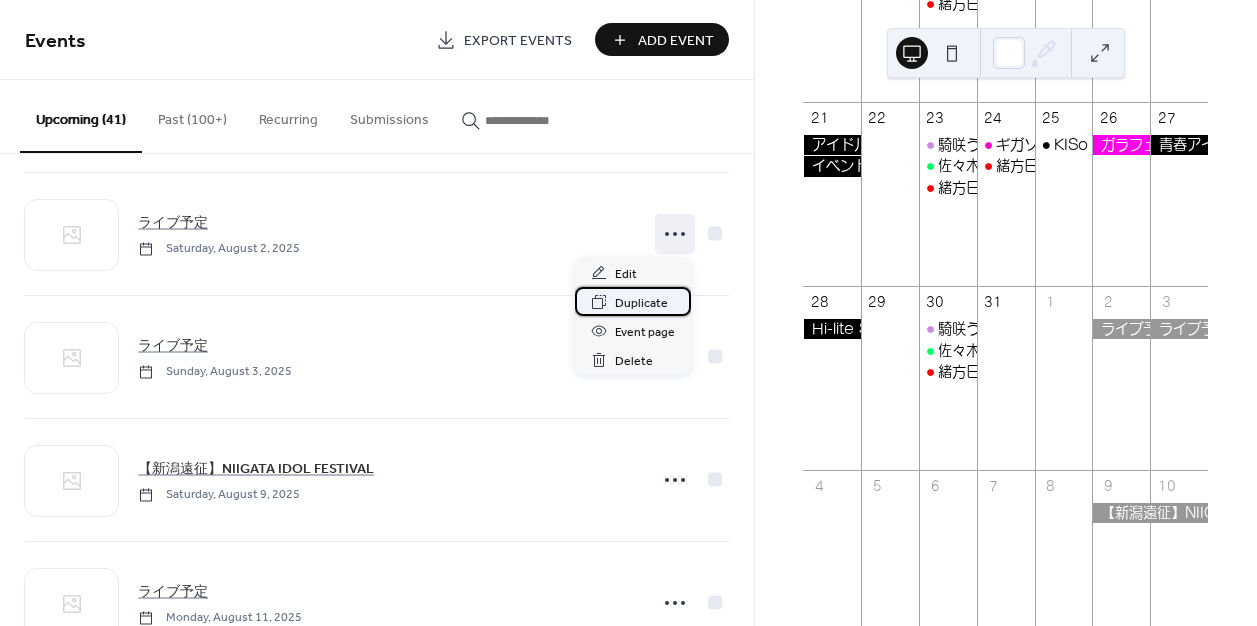 click on "Duplicate" at bounding box center (641, 303) 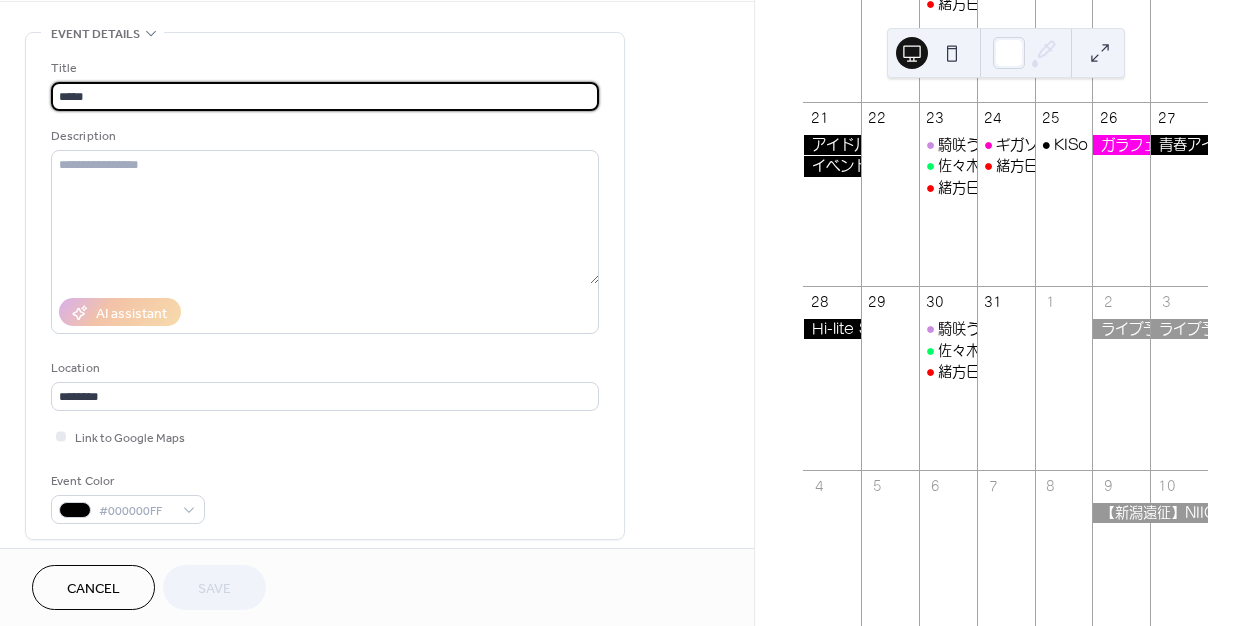 scroll, scrollTop: 169, scrollLeft: 0, axis: vertical 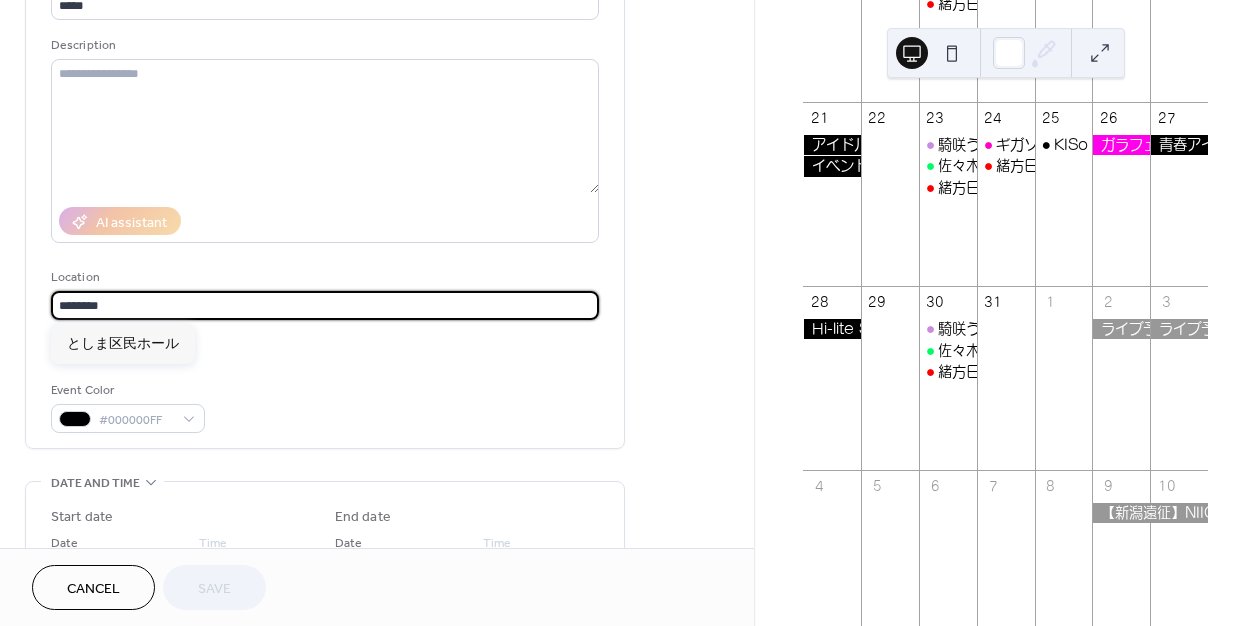 drag, startPoint x: 201, startPoint y: 305, endPoint x: -113, endPoint y: 284, distance: 314.70145 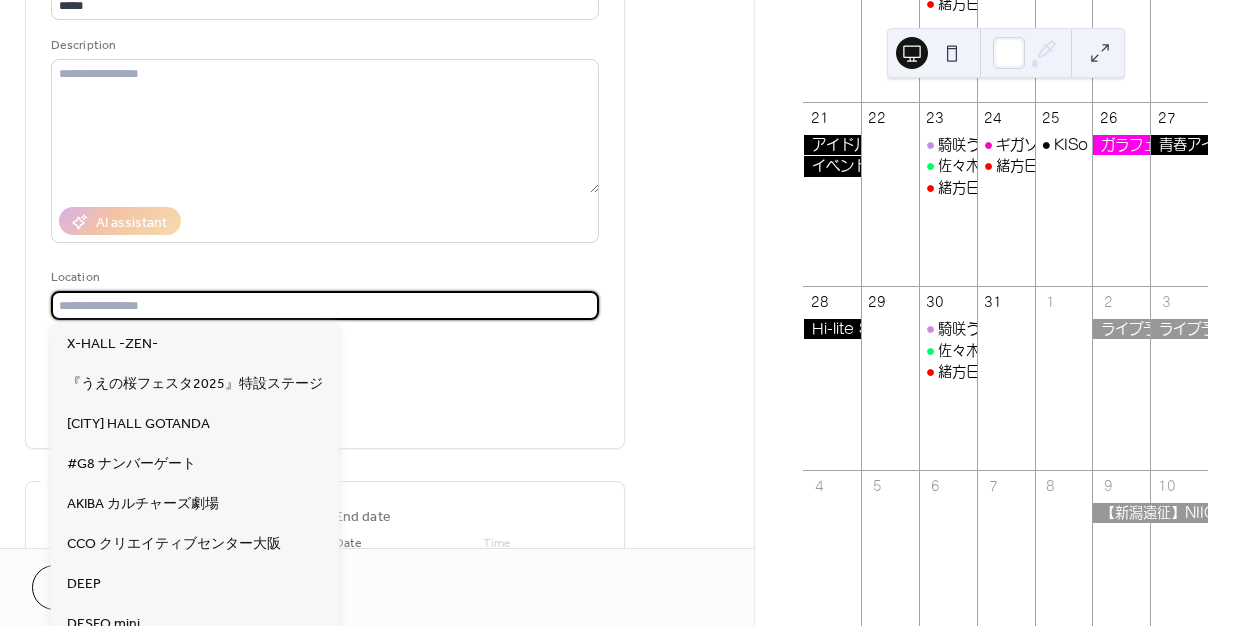 type 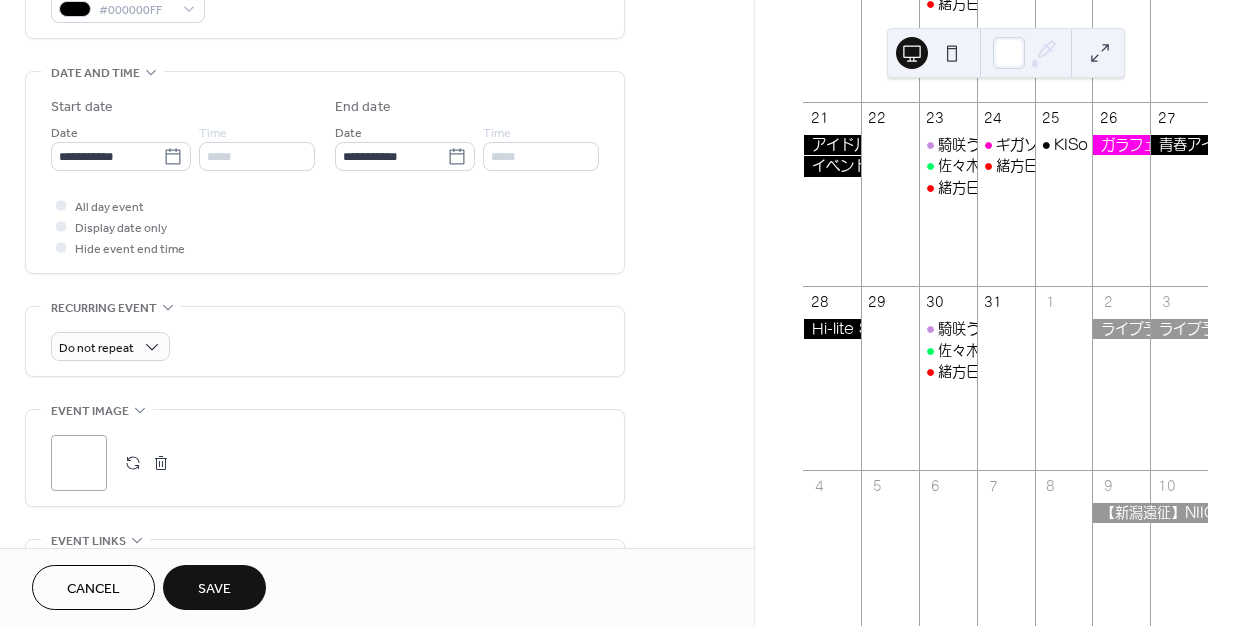 scroll, scrollTop: 646, scrollLeft: 0, axis: vertical 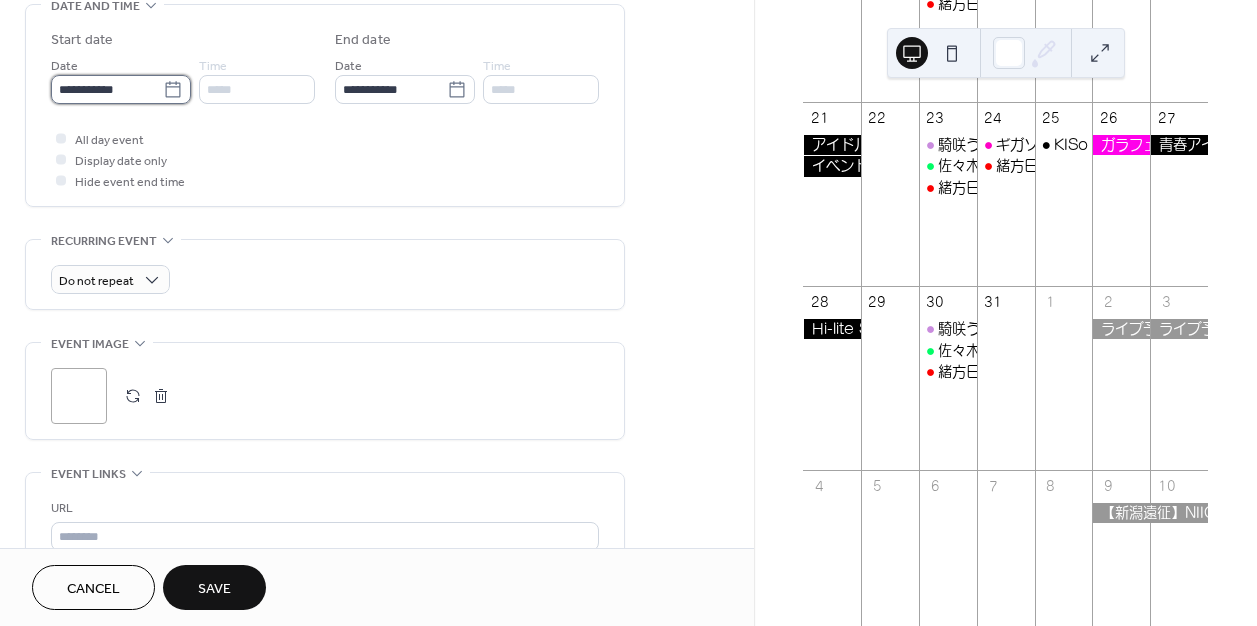 click on "**********" at bounding box center (107, 89) 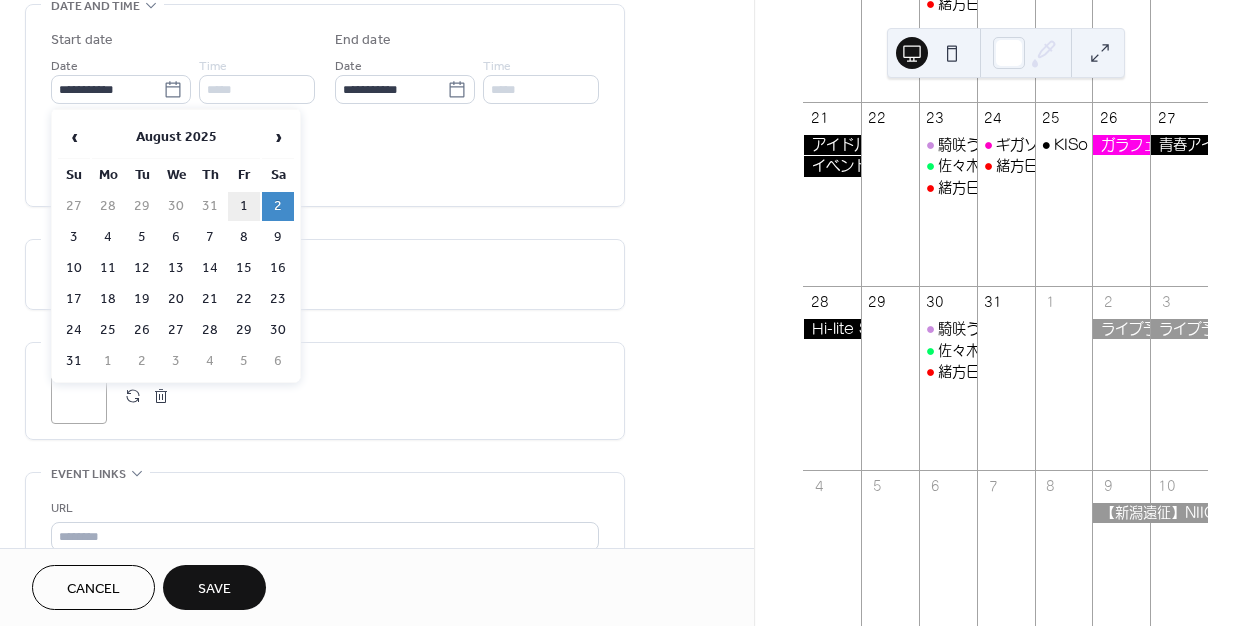 click on "1" at bounding box center (244, 206) 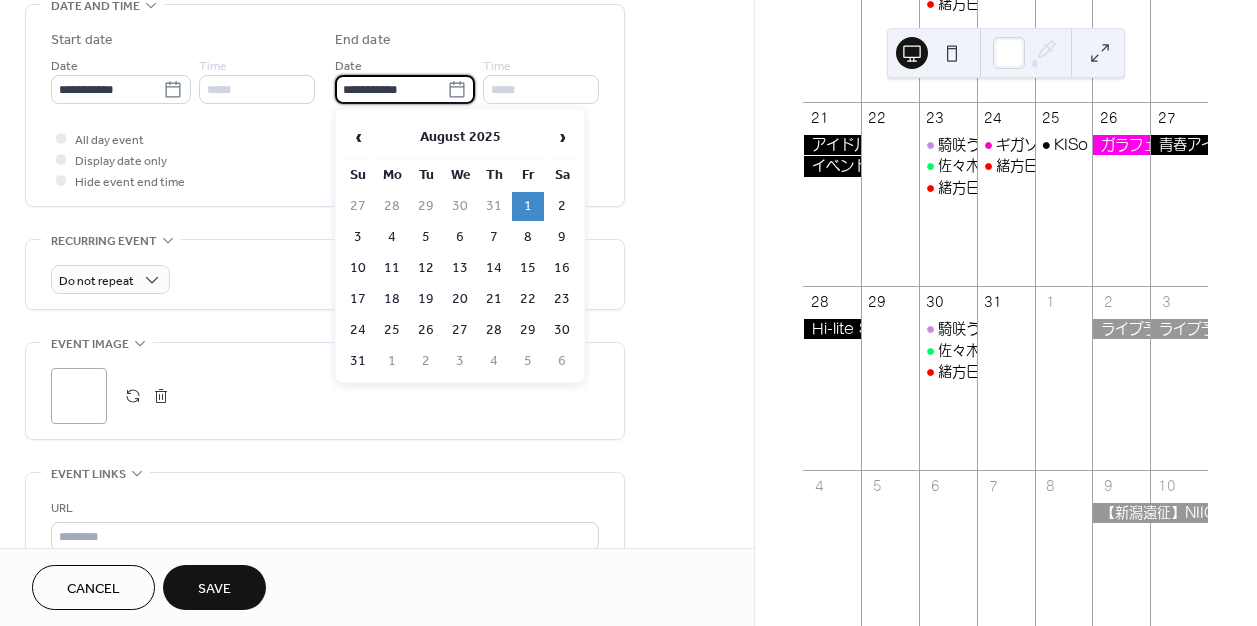 click on "**********" at bounding box center (391, 89) 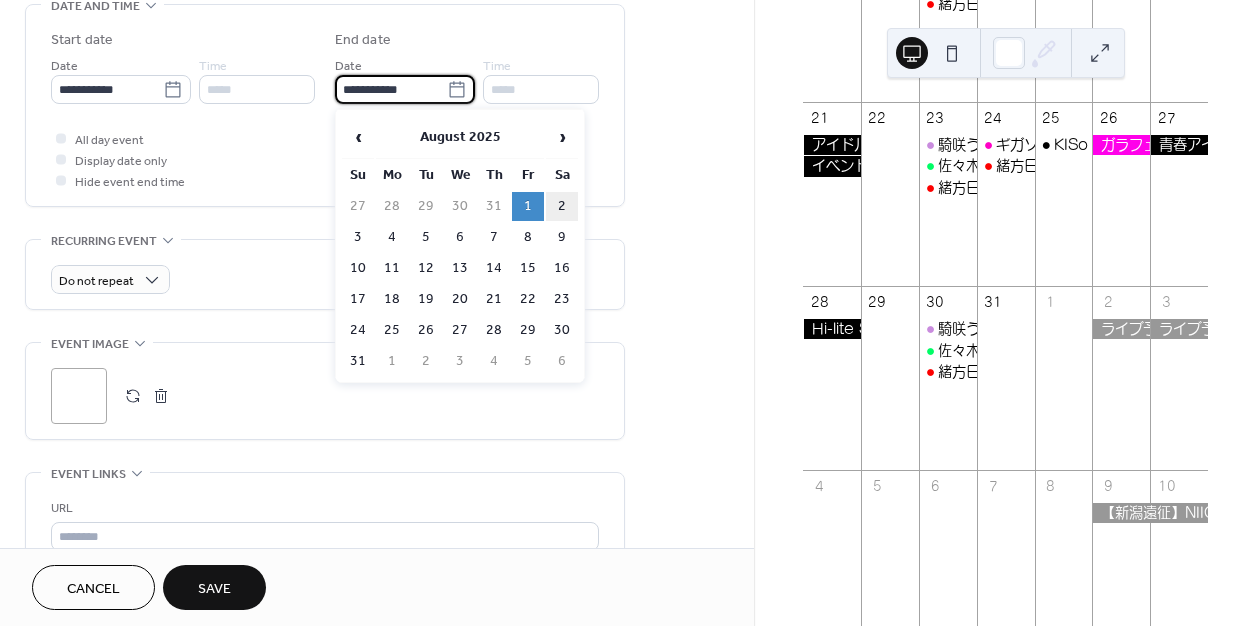 click on "2" at bounding box center [562, 206] 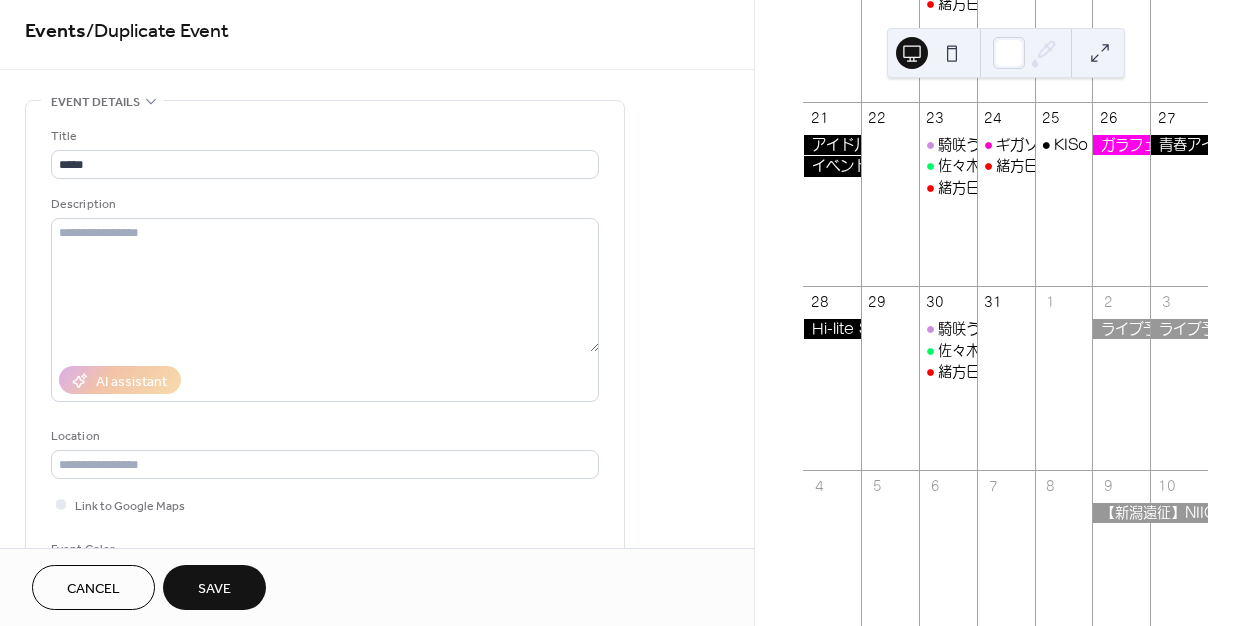 scroll, scrollTop: 0, scrollLeft: 0, axis: both 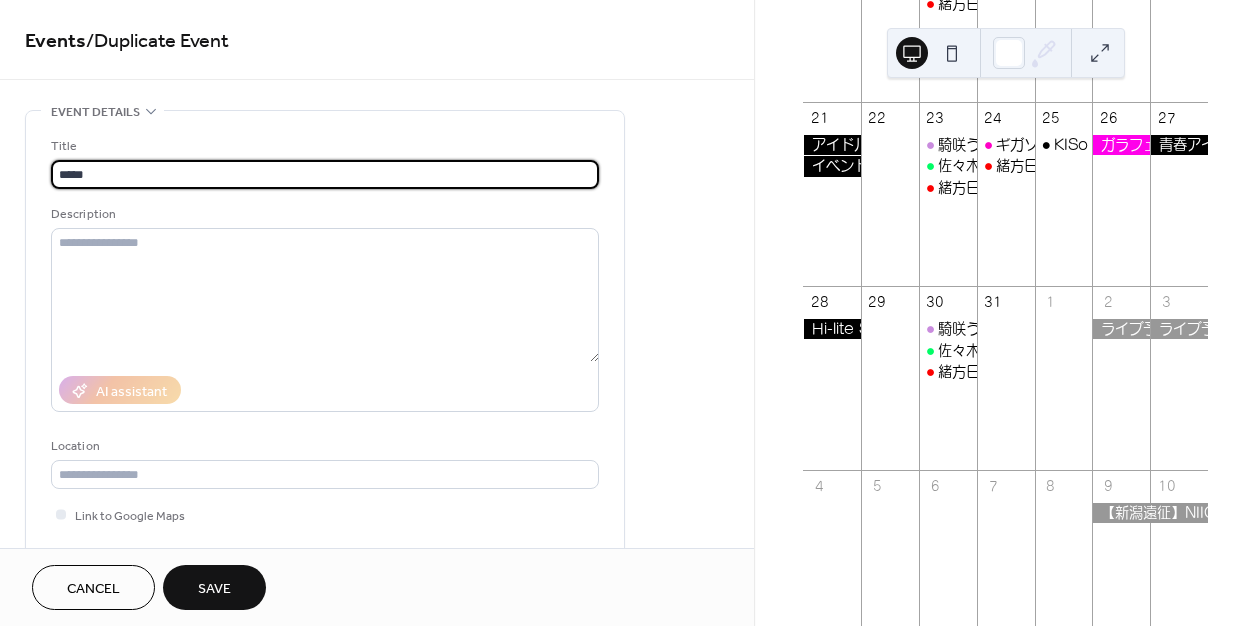 click on "*****" at bounding box center [325, 174] 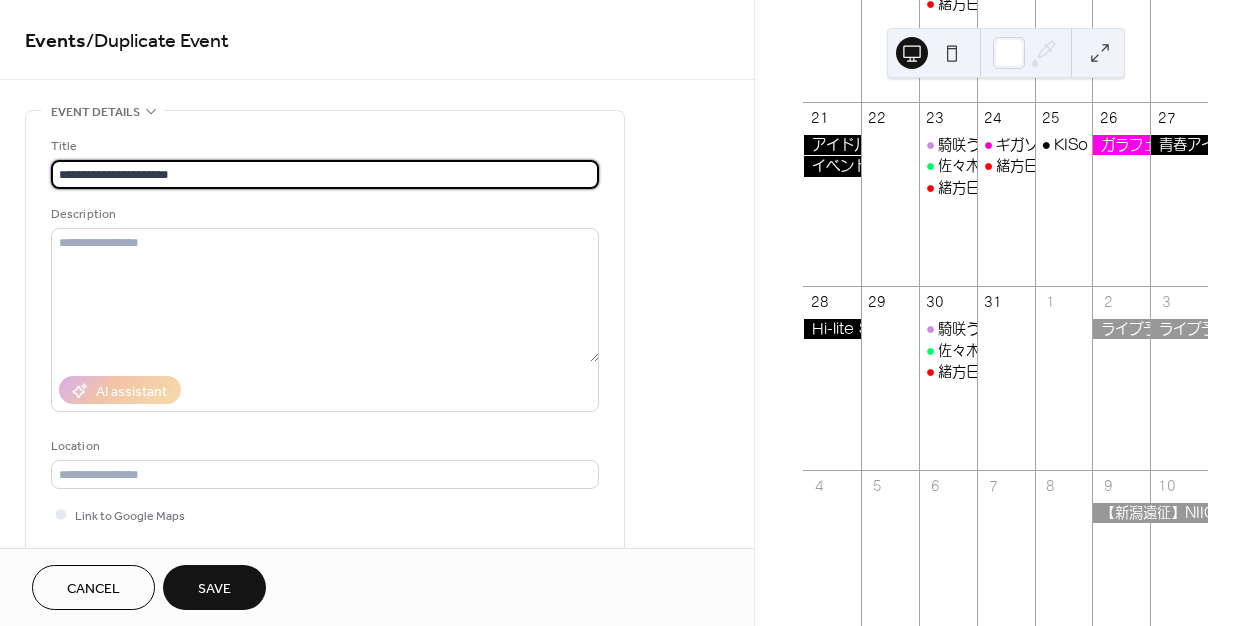 type on "**********" 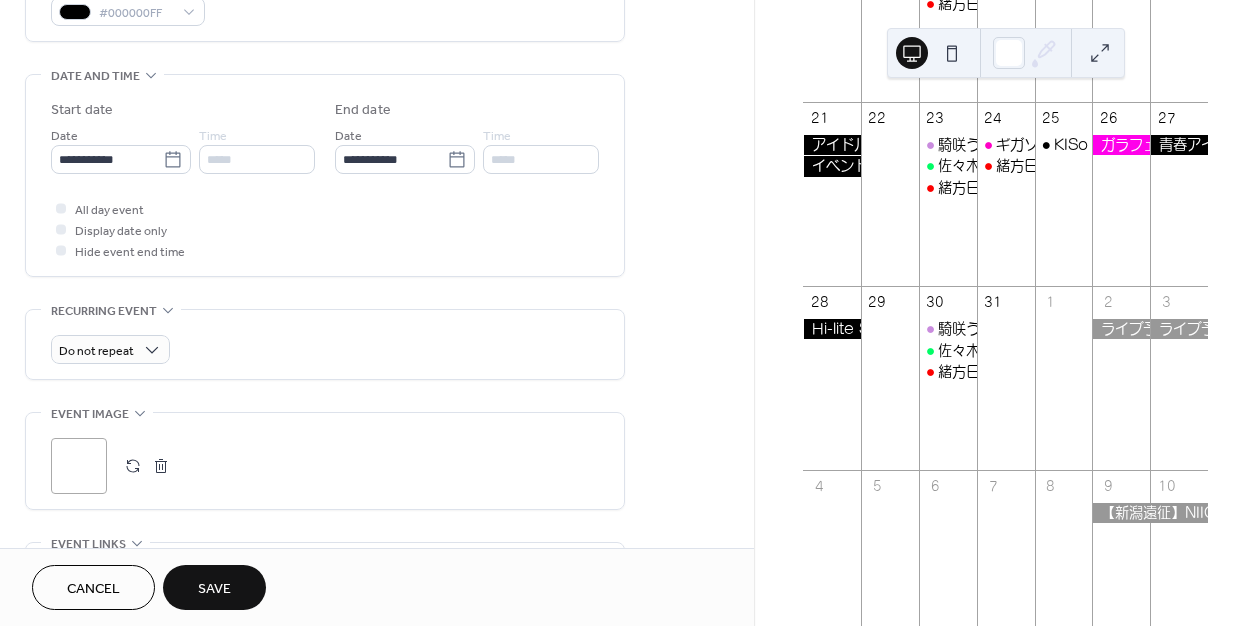 scroll, scrollTop: 0, scrollLeft: 0, axis: both 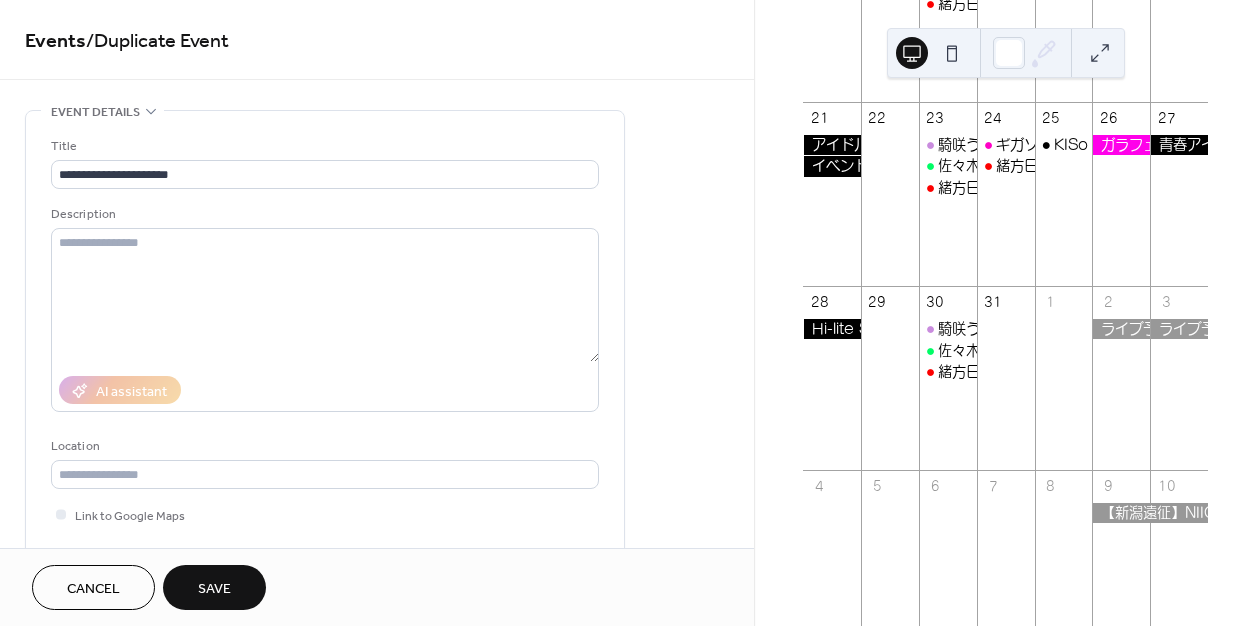 click on "Save" at bounding box center (214, 589) 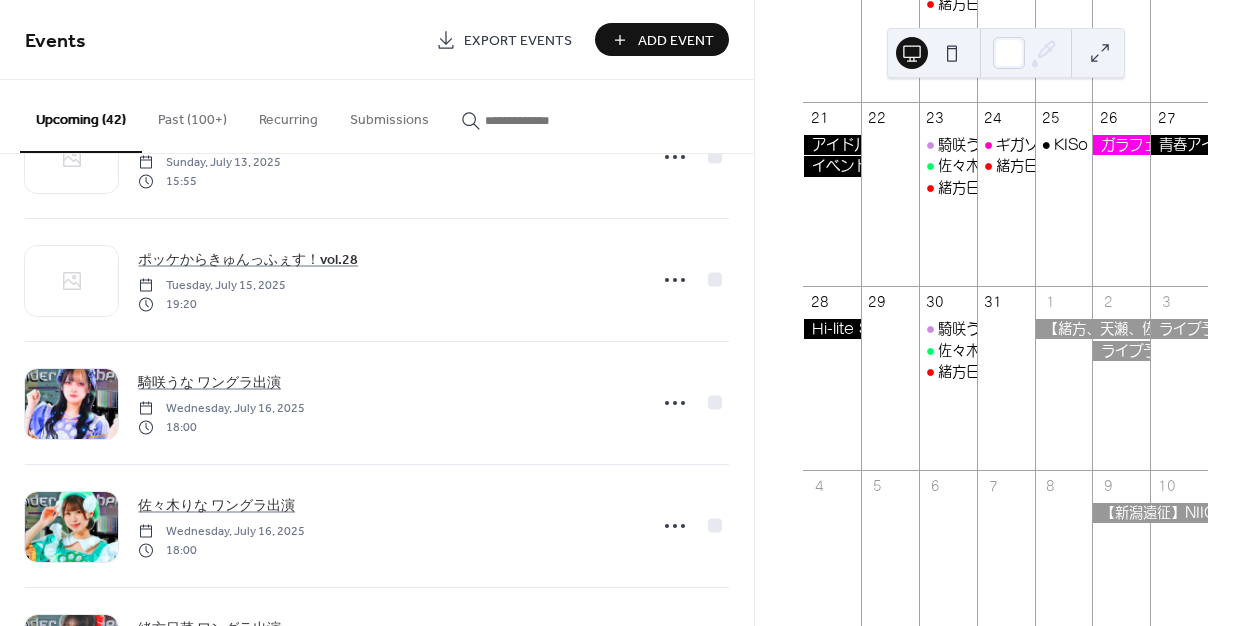 scroll, scrollTop: 0, scrollLeft: 0, axis: both 